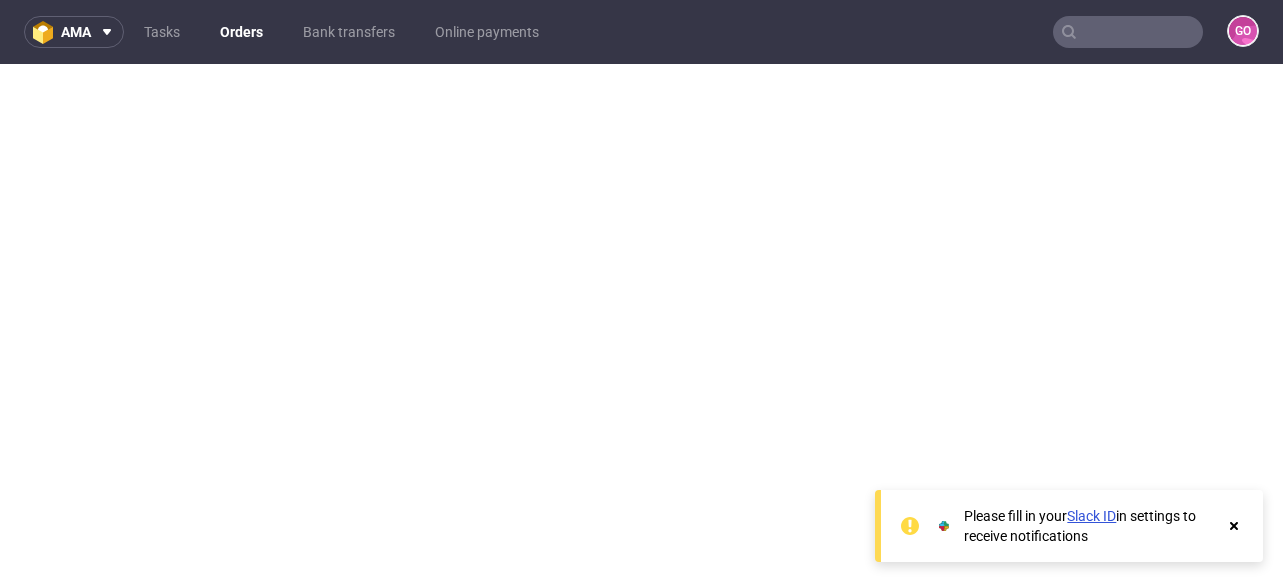 scroll, scrollTop: 0, scrollLeft: 0, axis: both 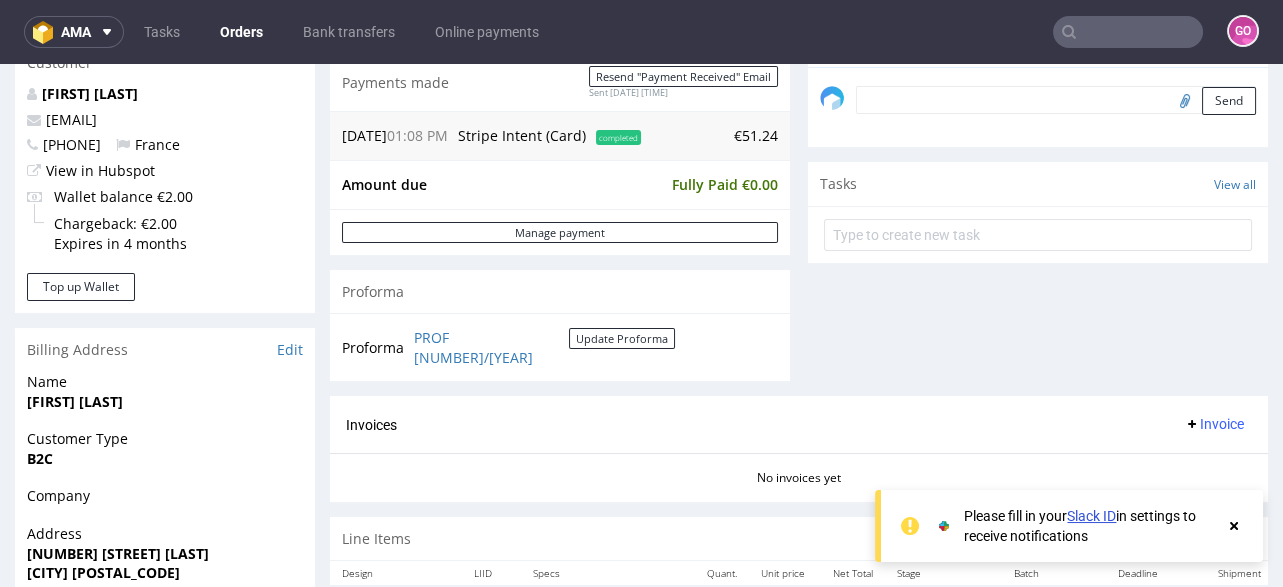 click at bounding box center [1128, 32] 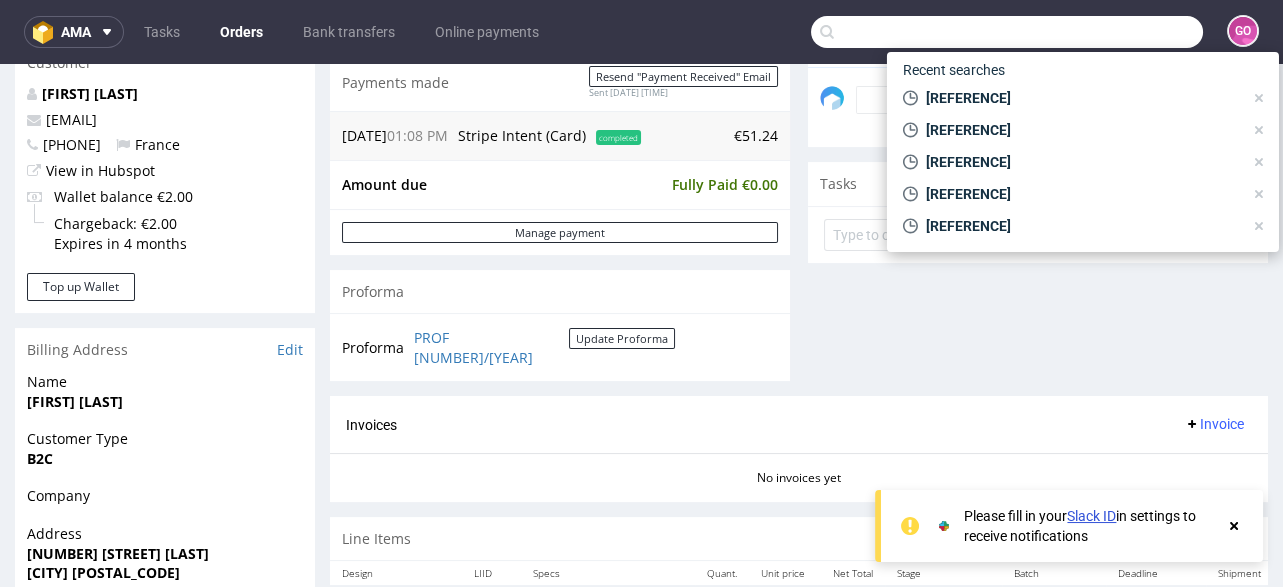 paste on "[REFERENCE]" 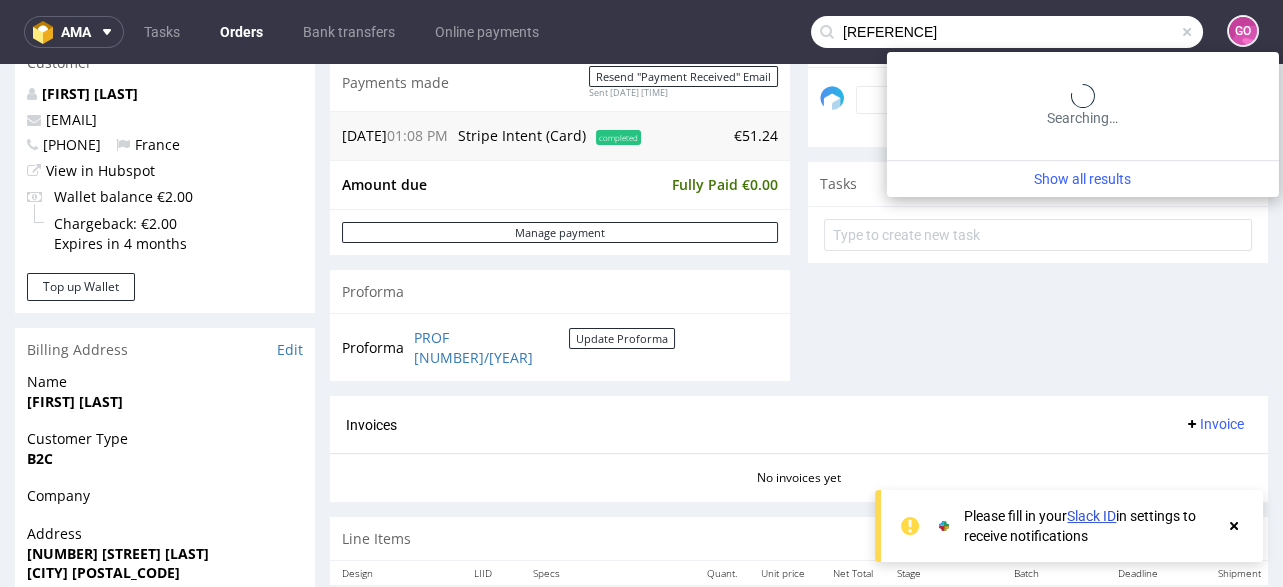 type on "[REFERENCE]" 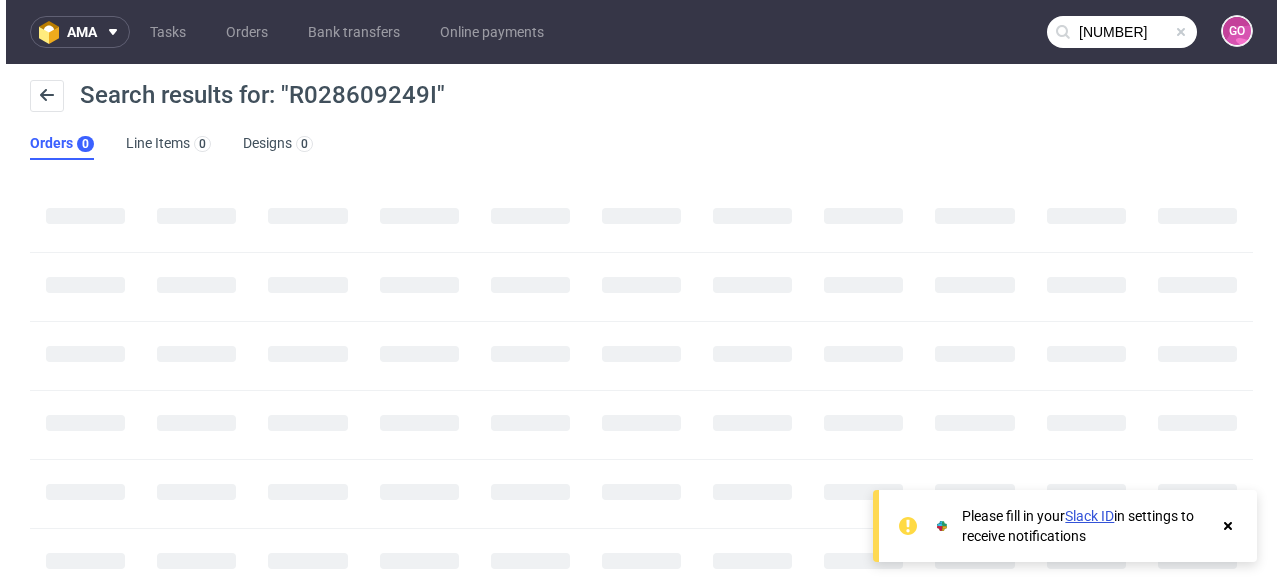 scroll, scrollTop: 0, scrollLeft: 0, axis: both 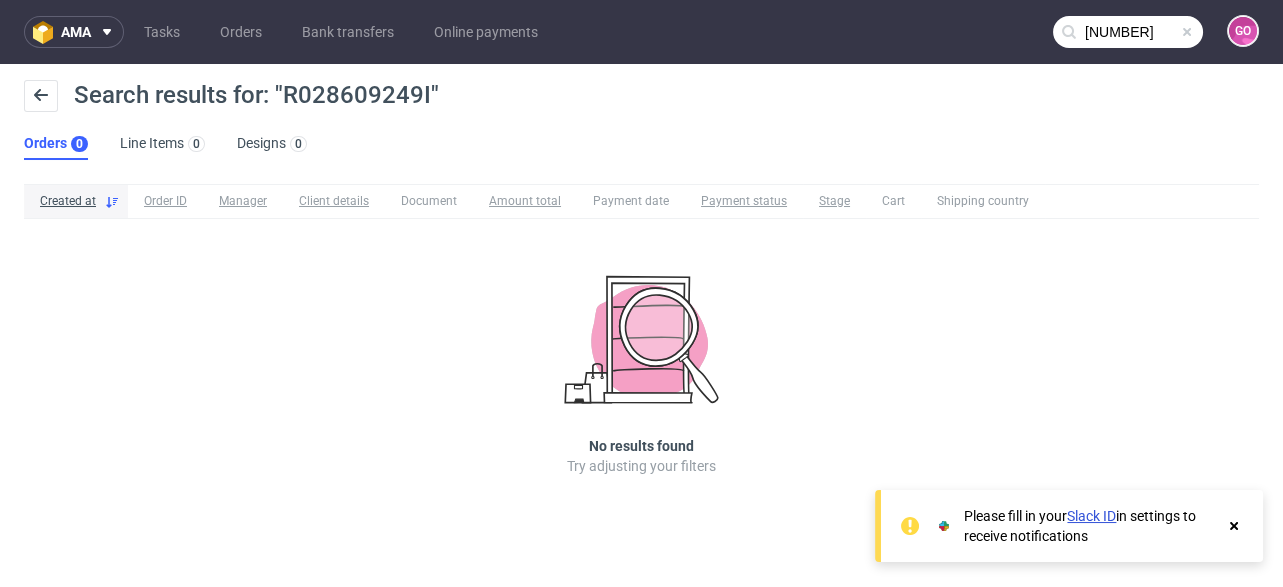 click on "[NUMBER]" at bounding box center (1128, 32) 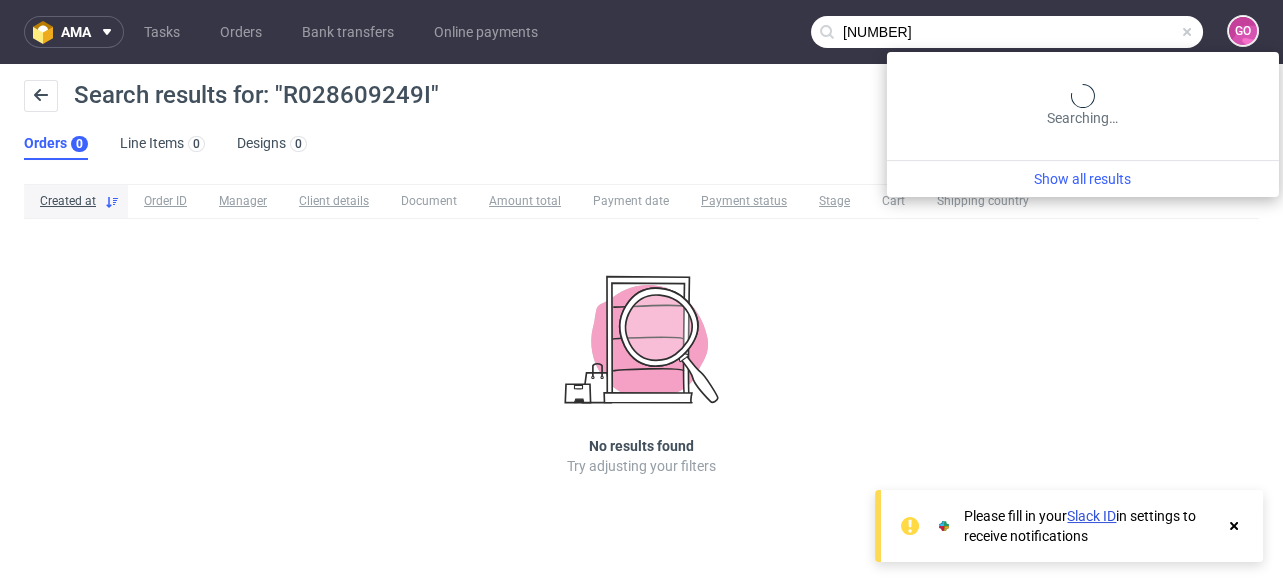 click on "[NUMBER]" at bounding box center (1007, 32) 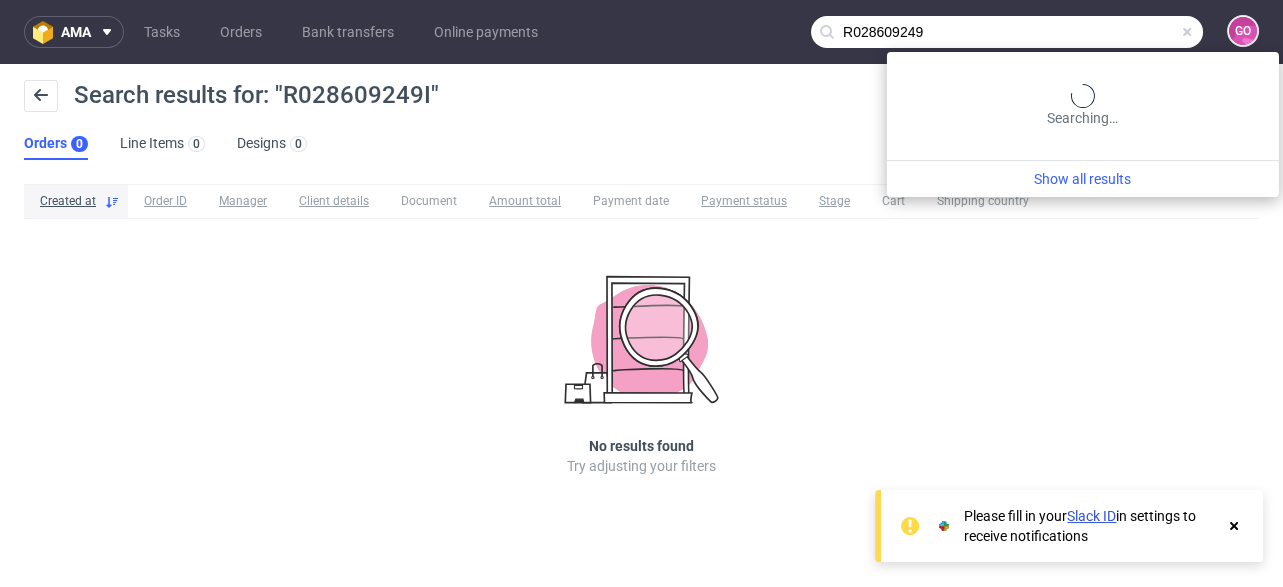 type on "R028609249" 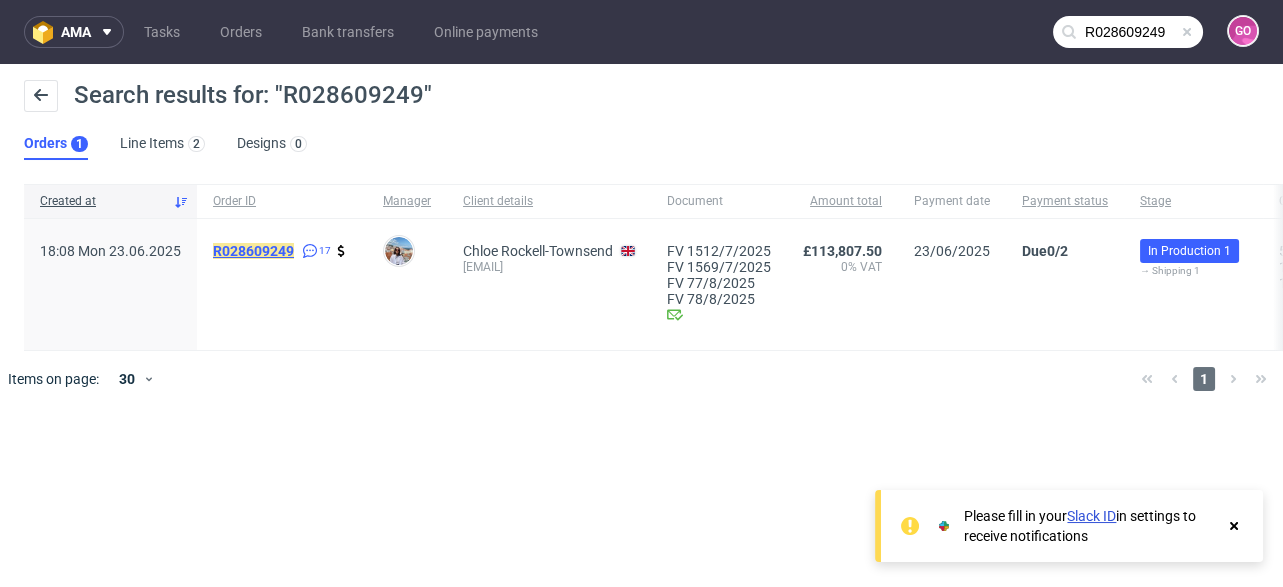 click on "R028609249" 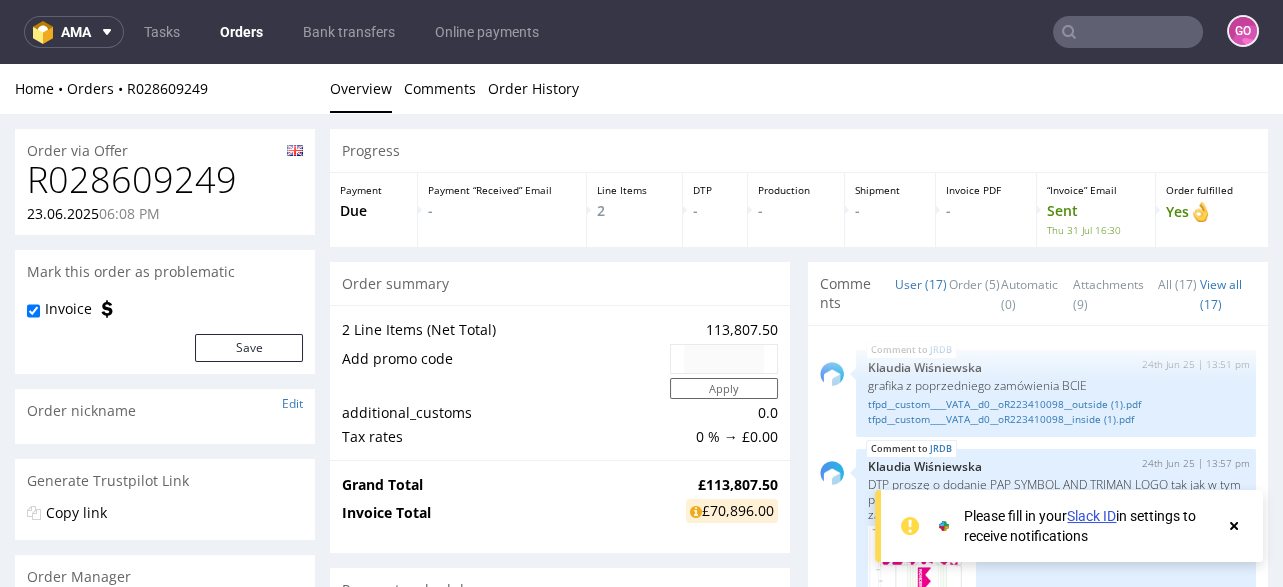 scroll, scrollTop: 0, scrollLeft: 0, axis: both 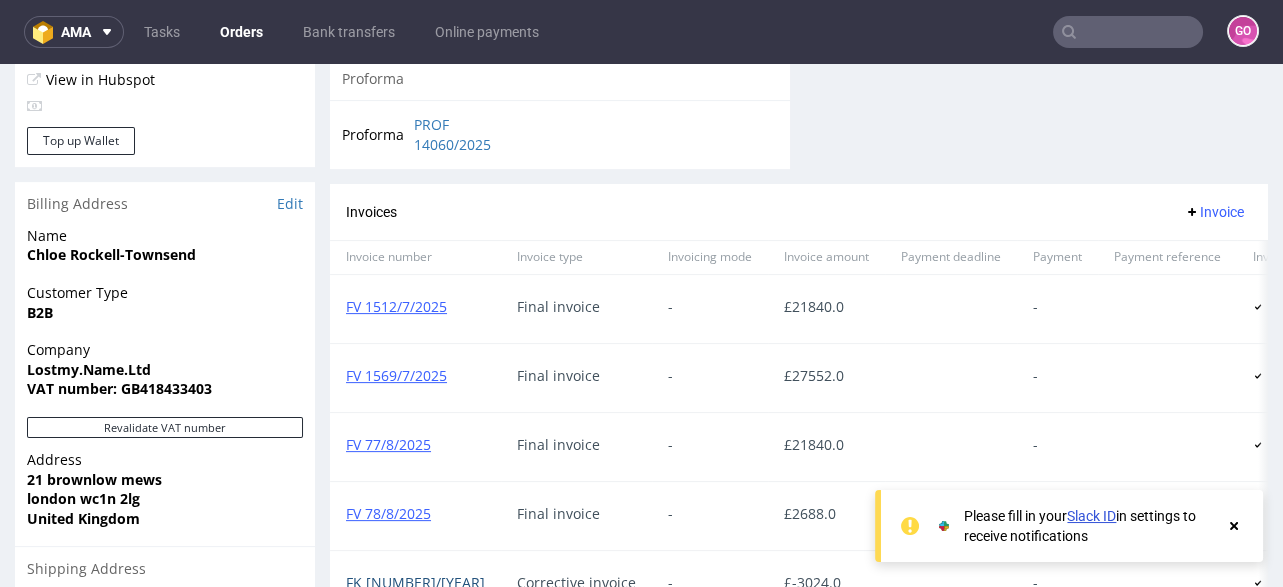 click on "FK [NUMBER]/[YEAR]" at bounding box center [415, 582] 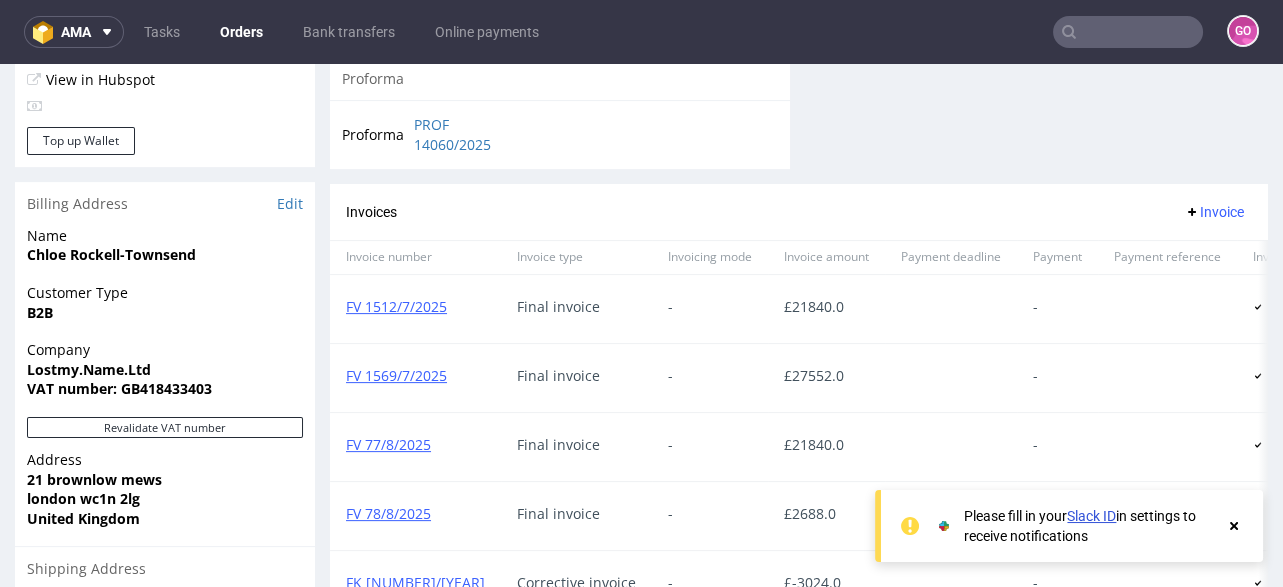 click at bounding box center [1128, 32] 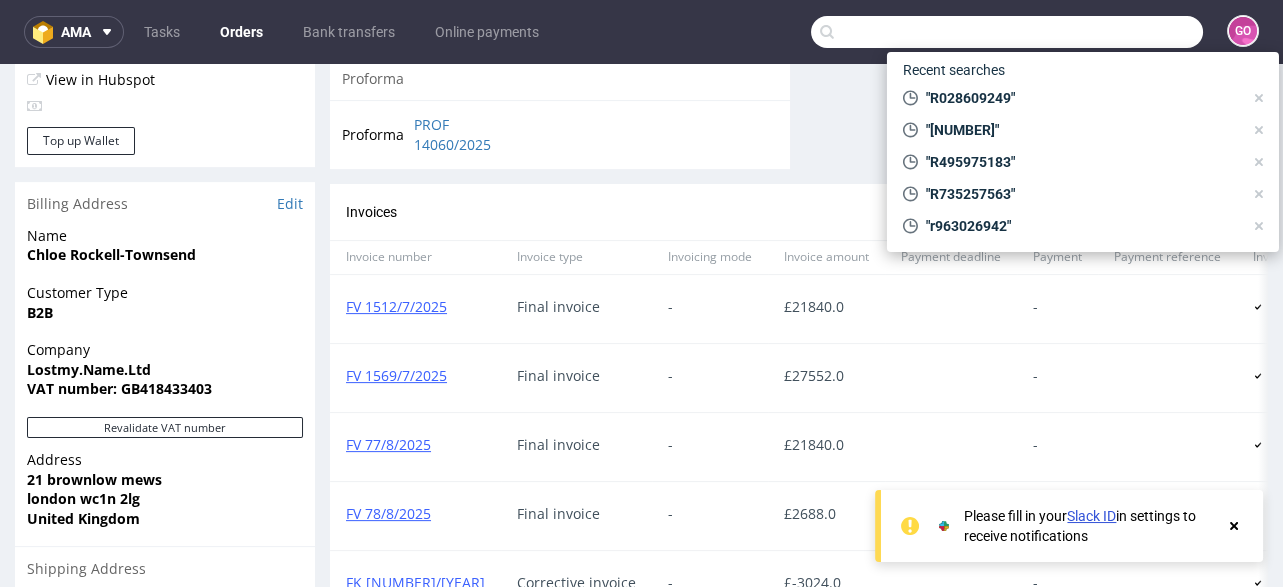 paste on "R498016157" 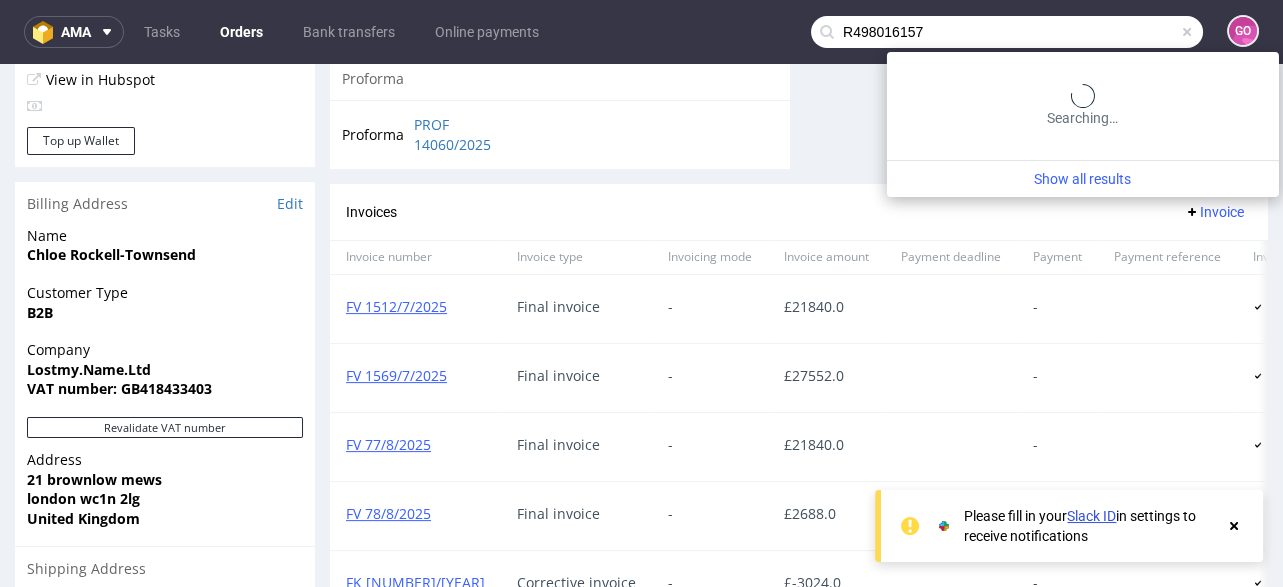type on "R498016157" 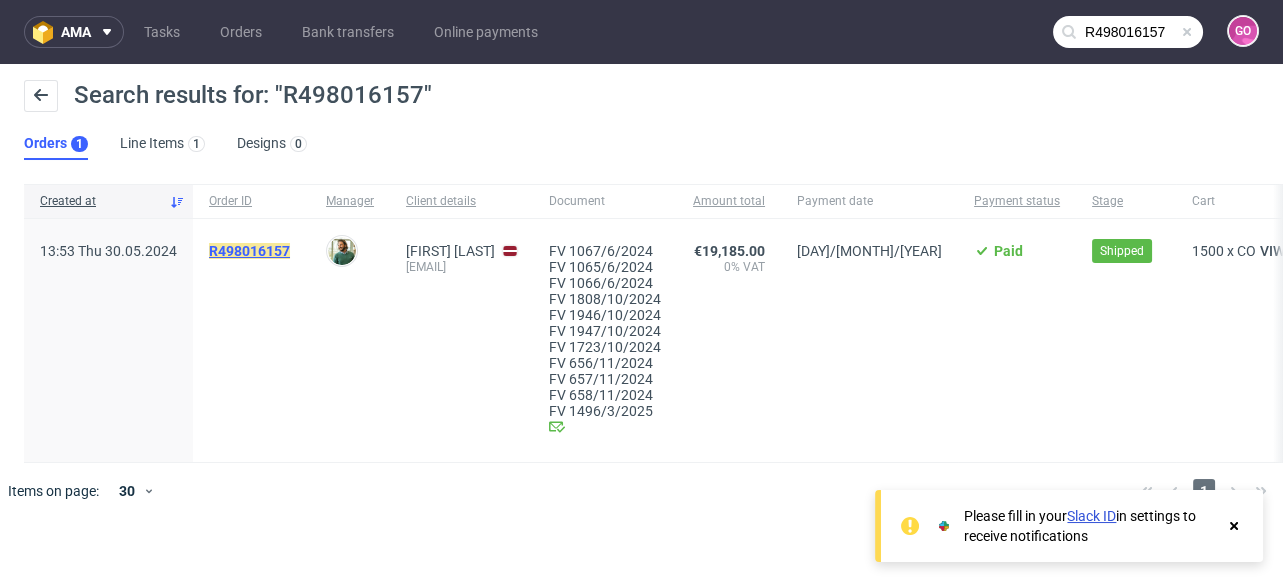 click on "R498016157" 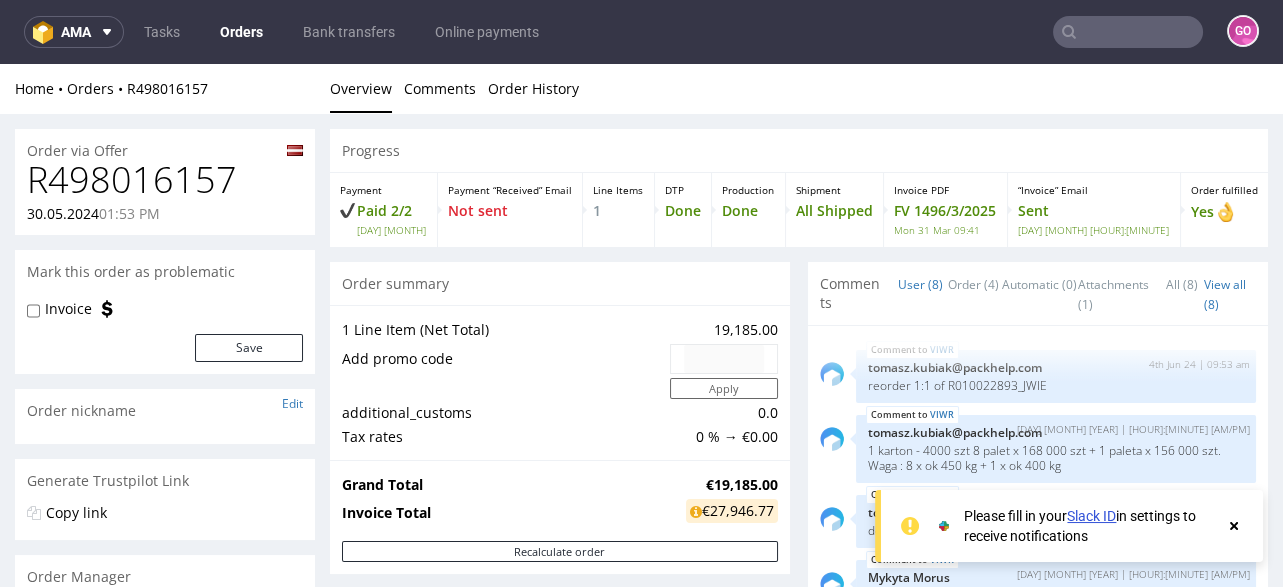 scroll, scrollTop: 0, scrollLeft: 0, axis: both 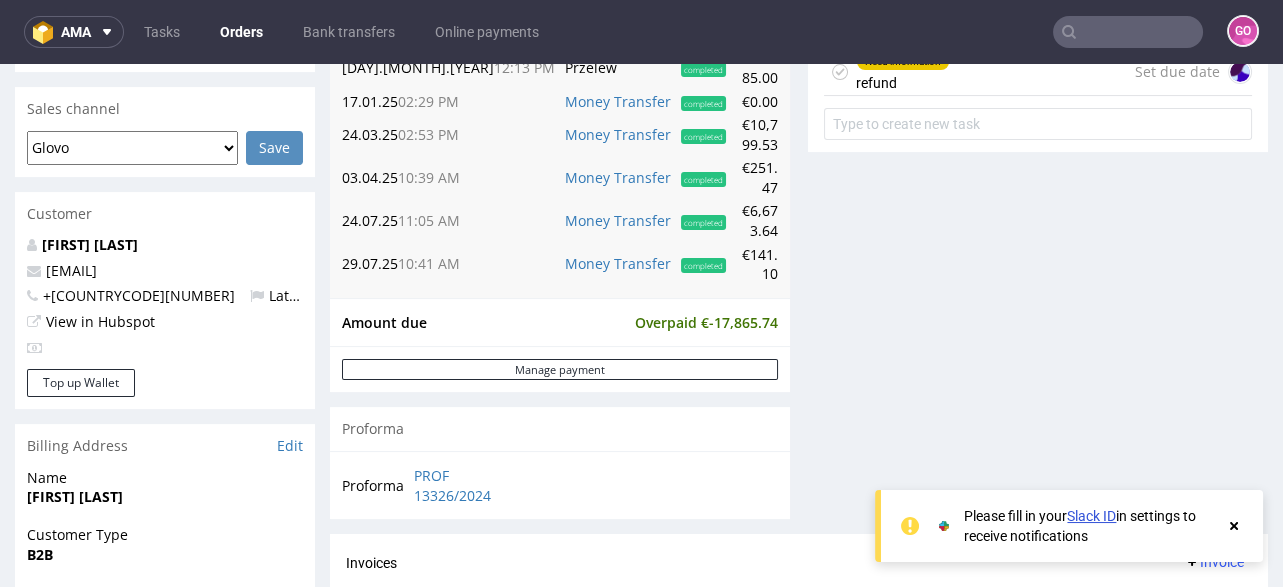 click at bounding box center [1128, 32] 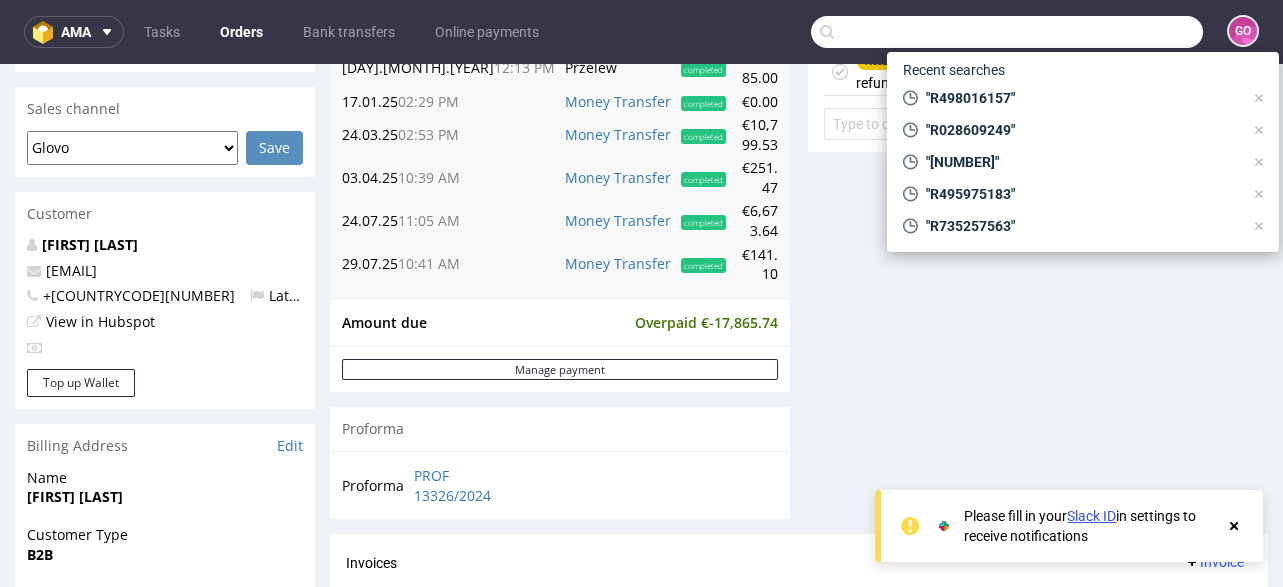 paste on "R498016157" 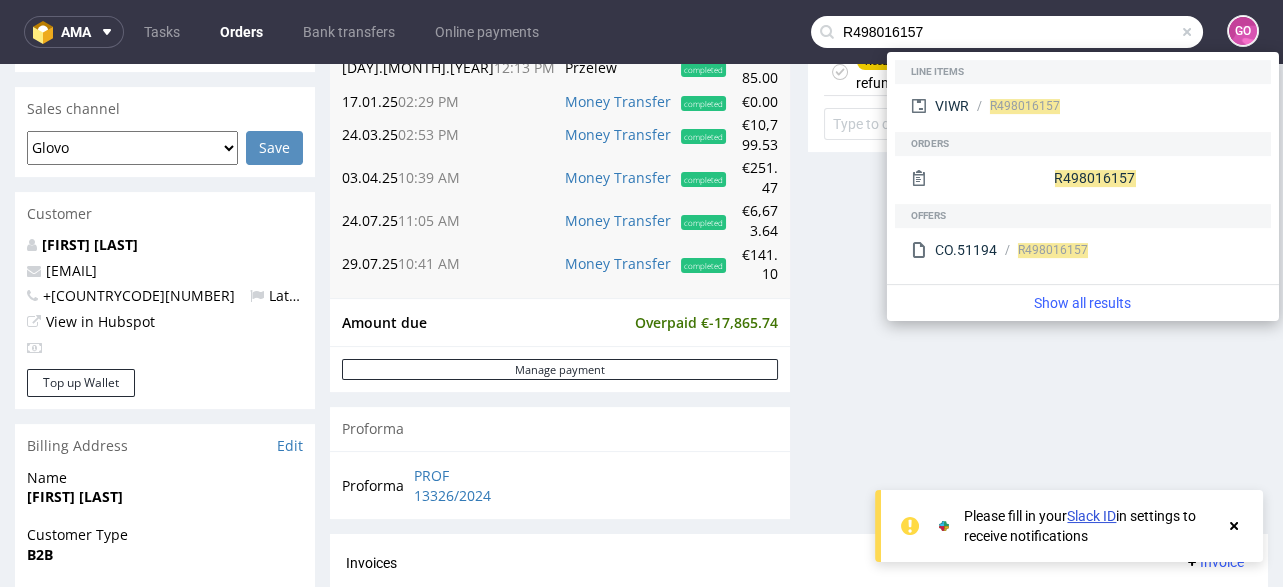 type on "R498016157" 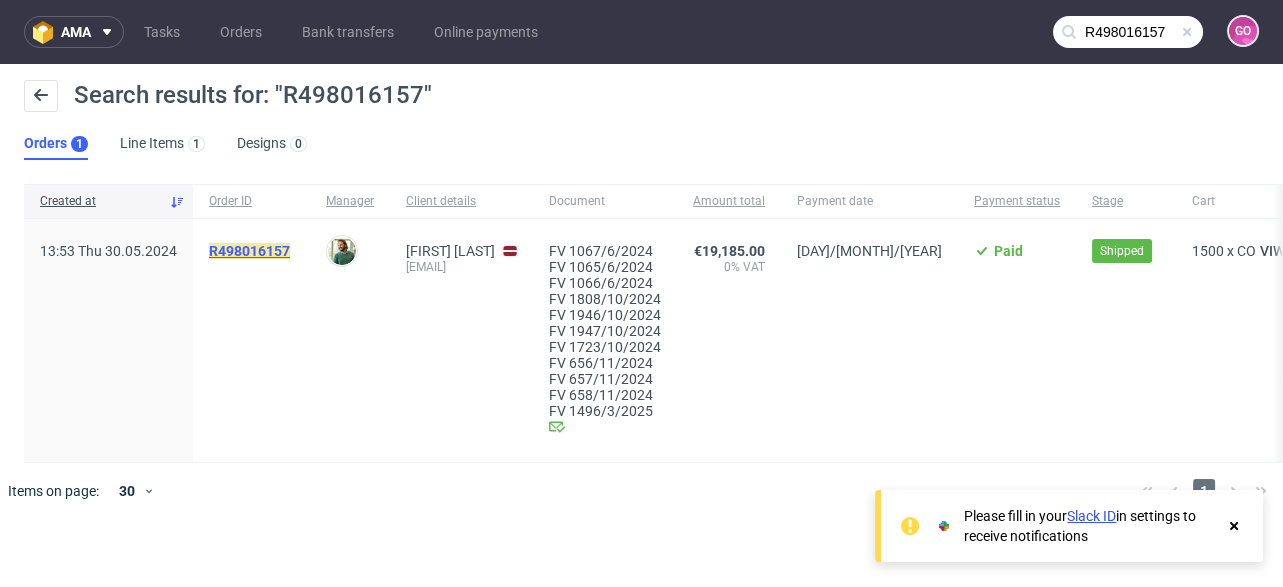 click on "R498016157" 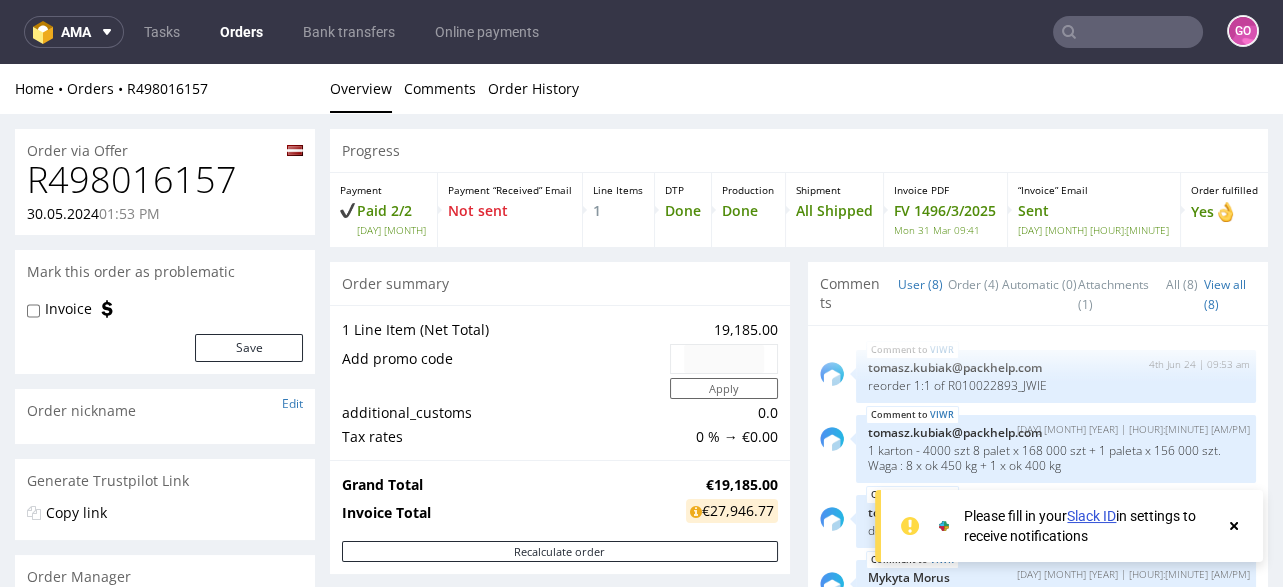 scroll, scrollTop: 639, scrollLeft: 0, axis: vertical 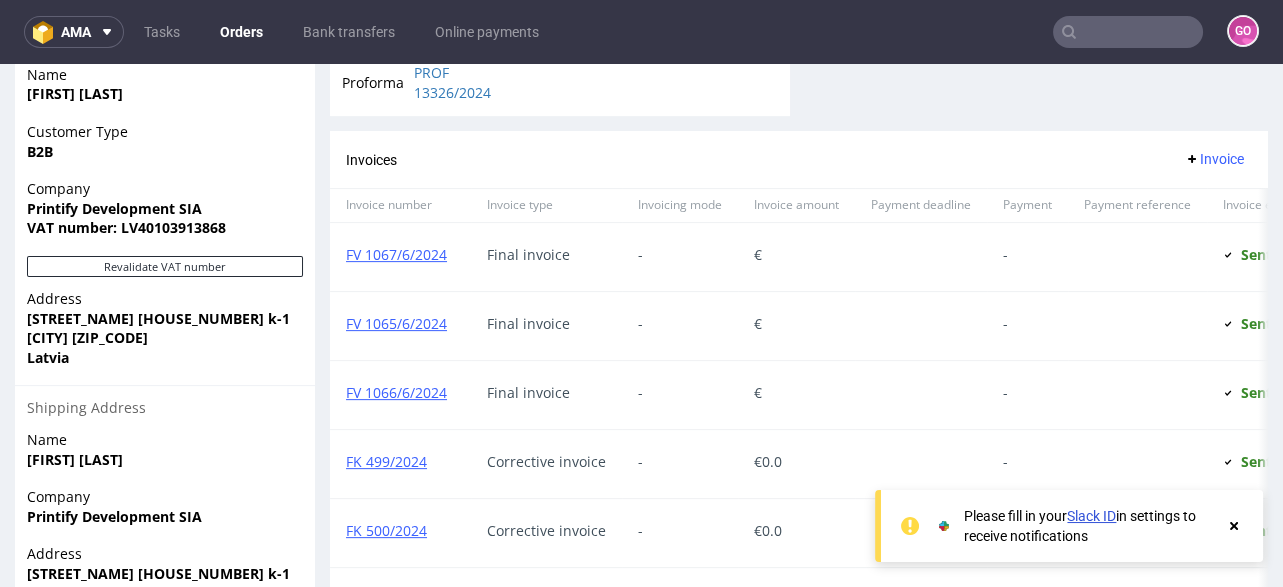 click on "FV 1808/10/2024" at bounding box center (400, 668) 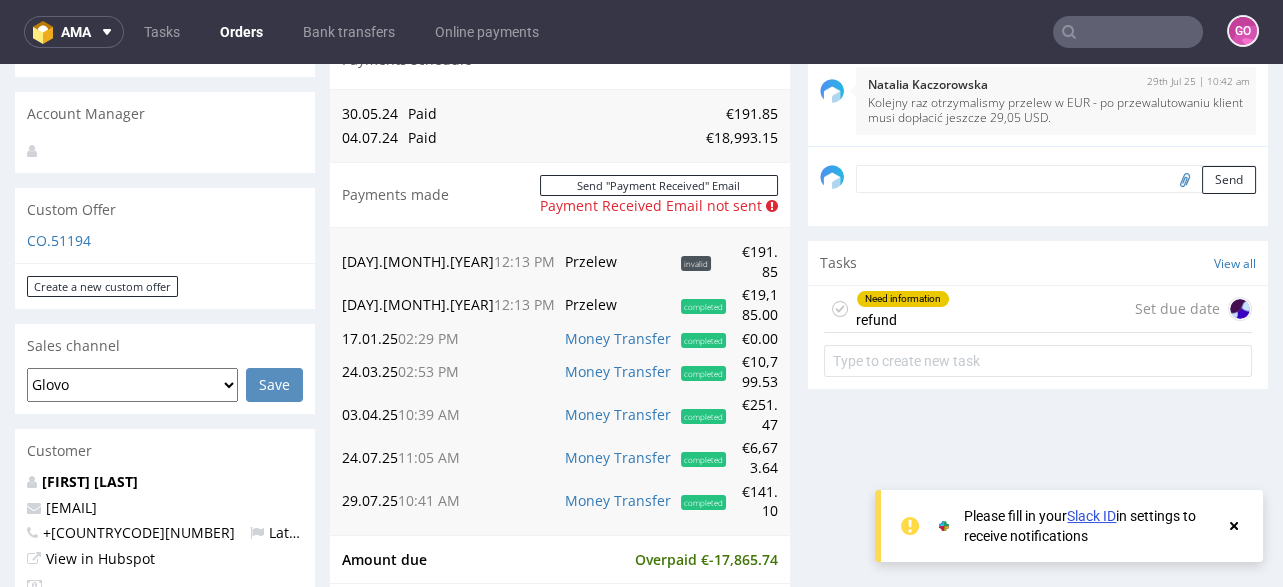 scroll, scrollTop: 639, scrollLeft: 0, axis: vertical 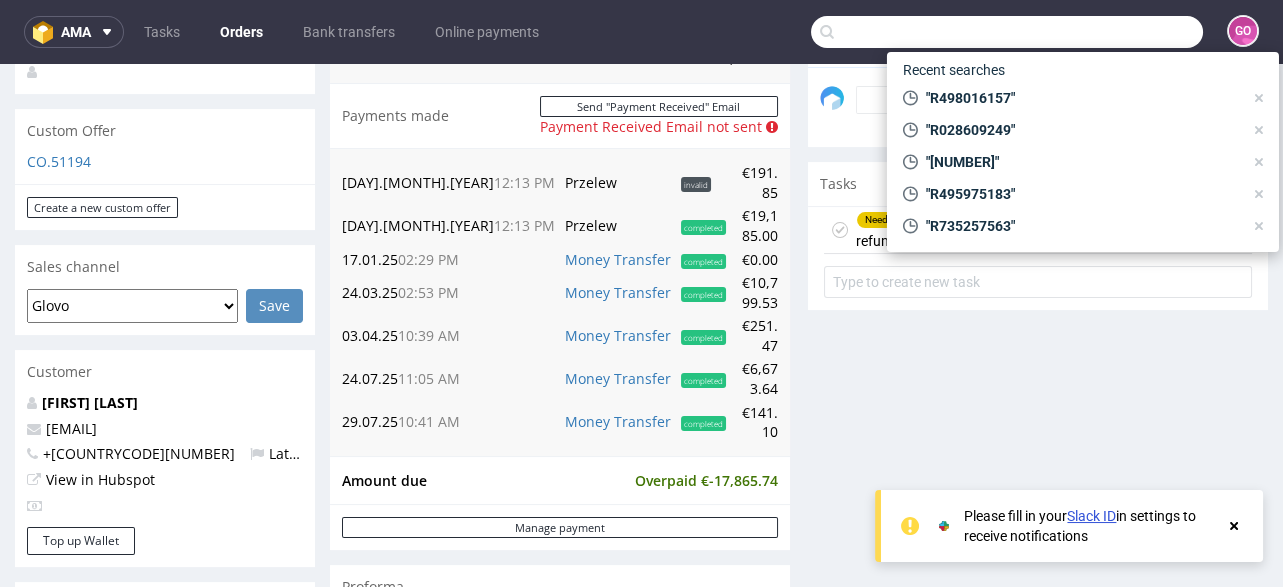 click at bounding box center (1007, 32) 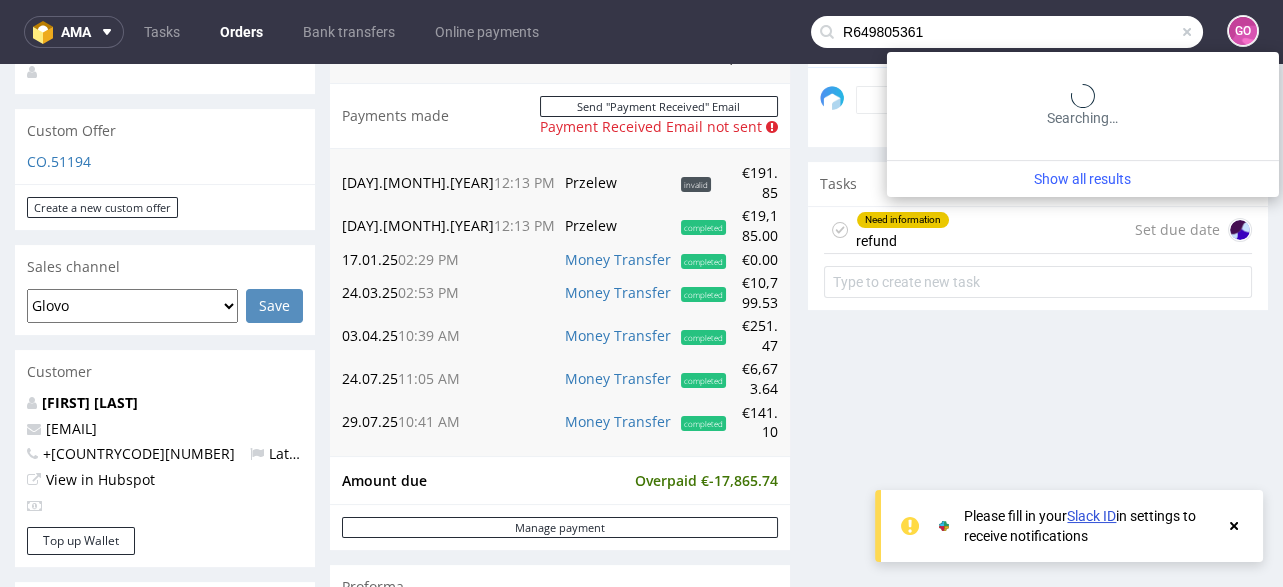 type on "R649805361" 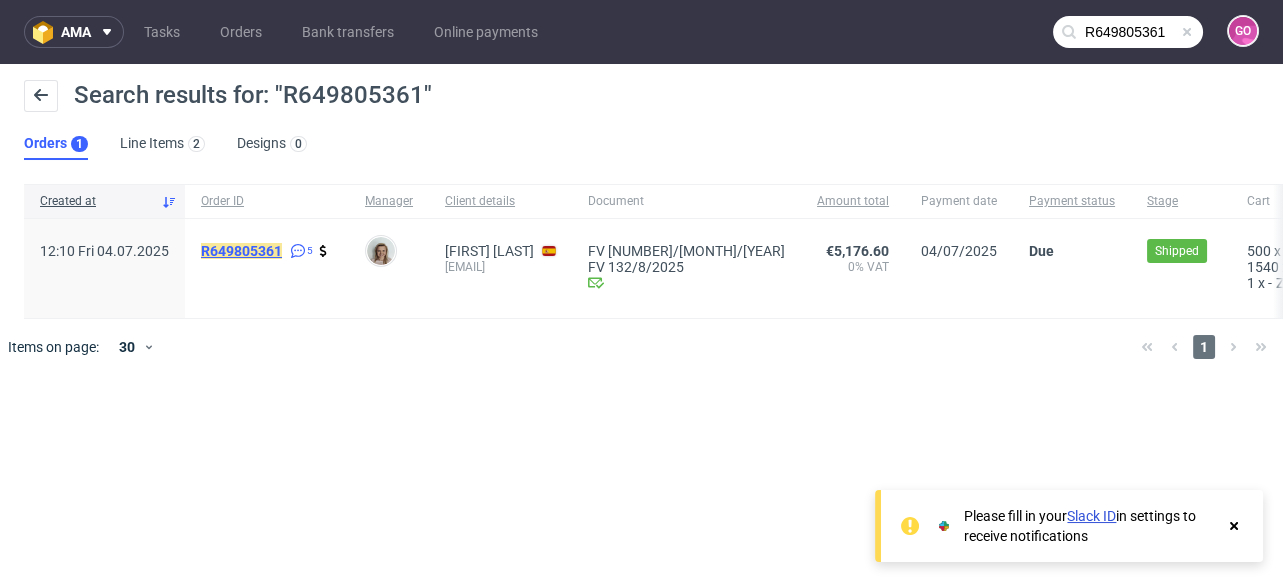 click on "R649805361" 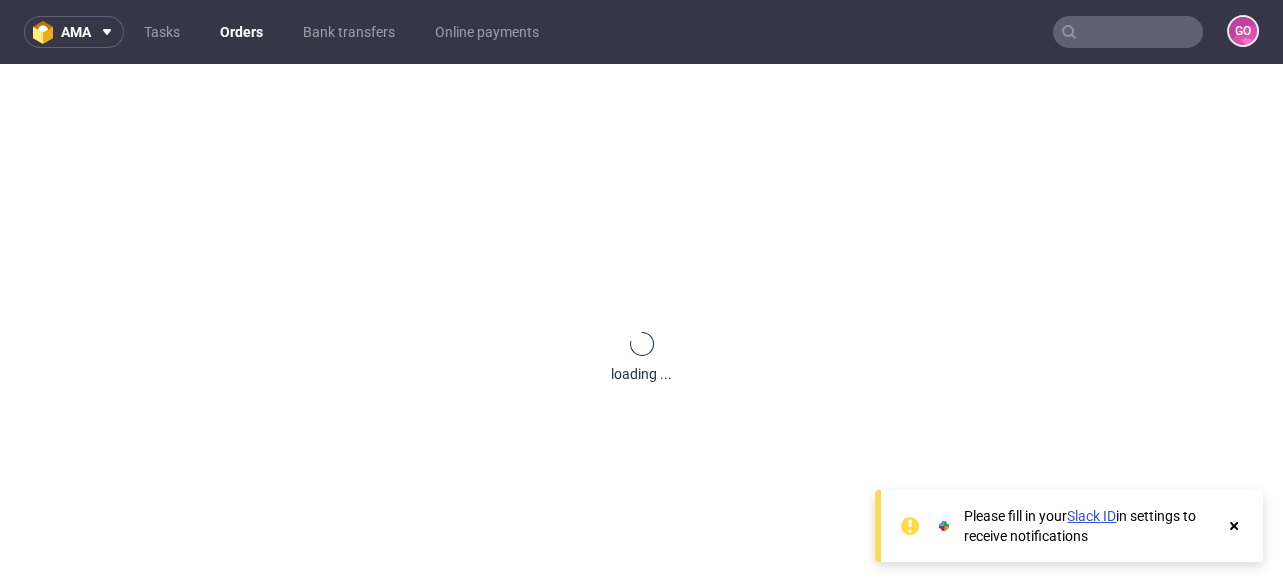 scroll, scrollTop: 0, scrollLeft: 0, axis: both 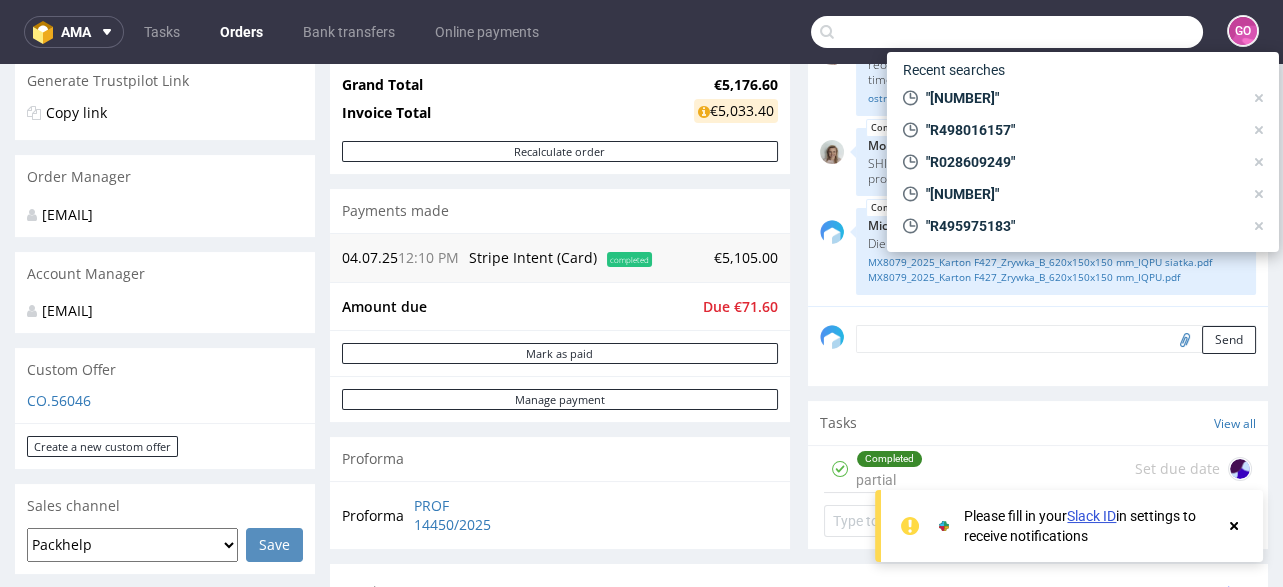 click at bounding box center [1007, 32] 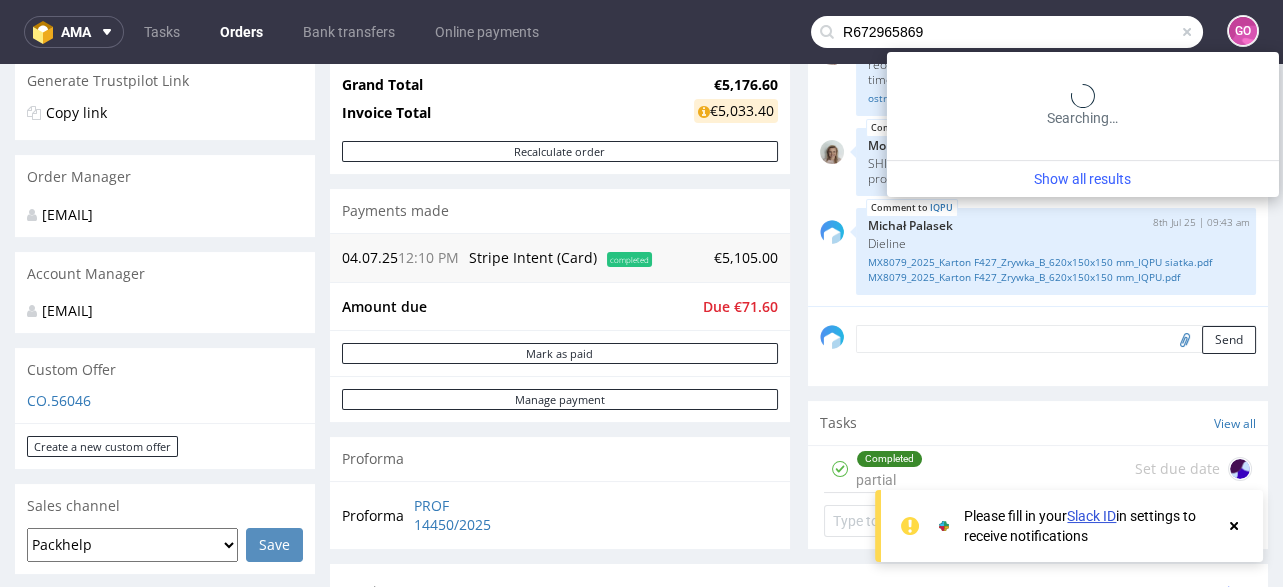 type on "R672965869" 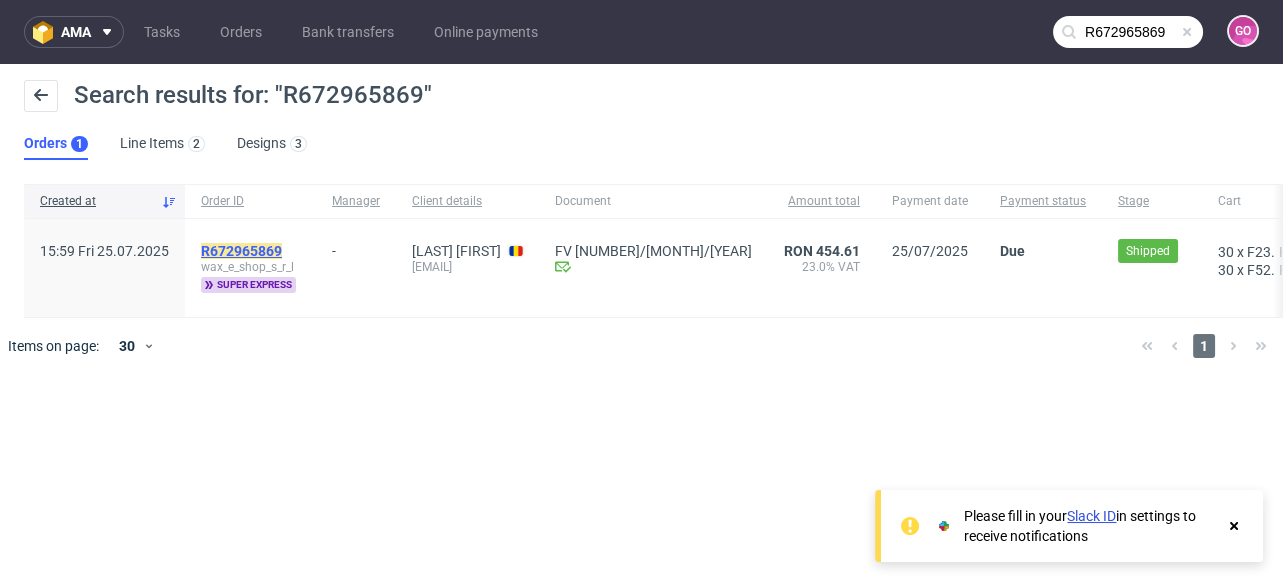 click on "R672965869" 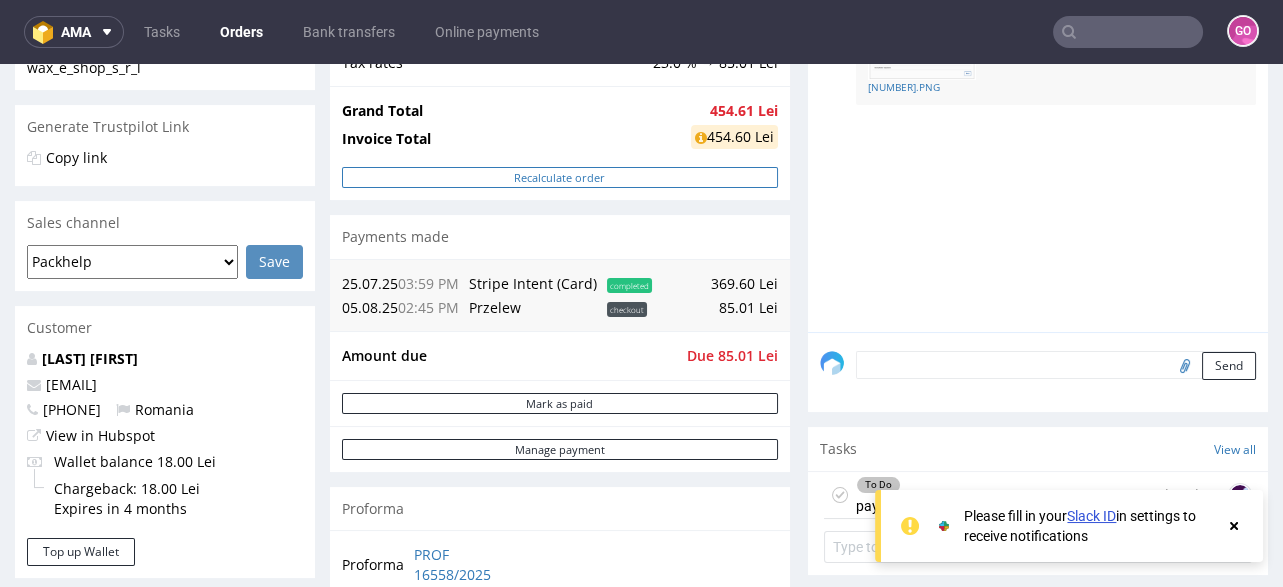 scroll, scrollTop: 480, scrollLeft: 0, axis: vertical 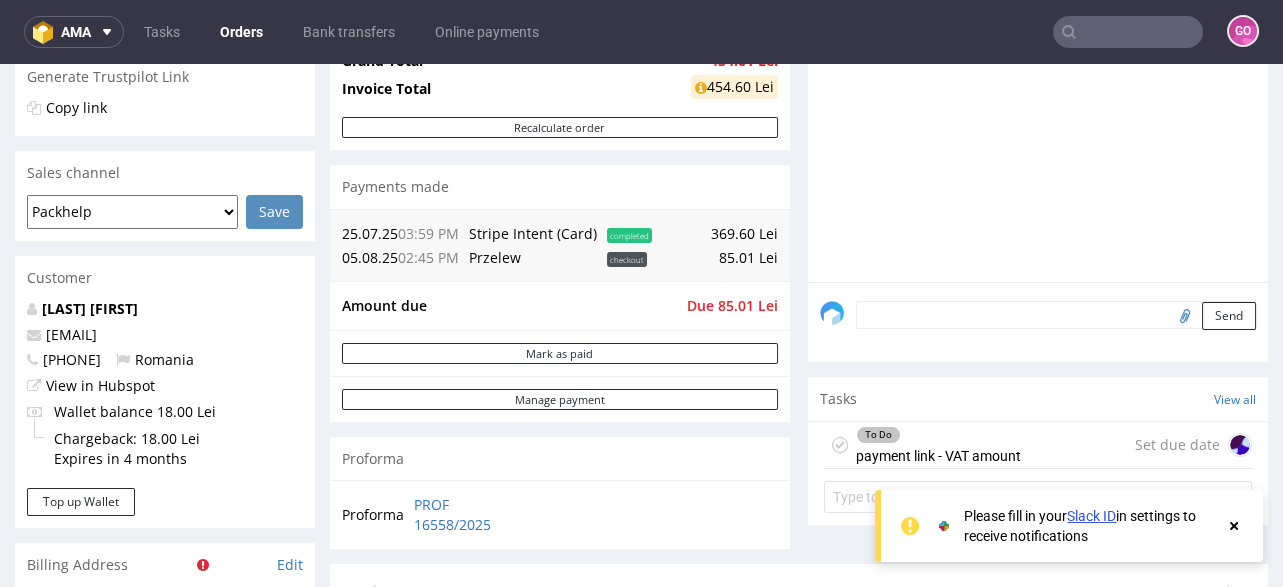 click on "Amount due" at bounding box center (512, 306) 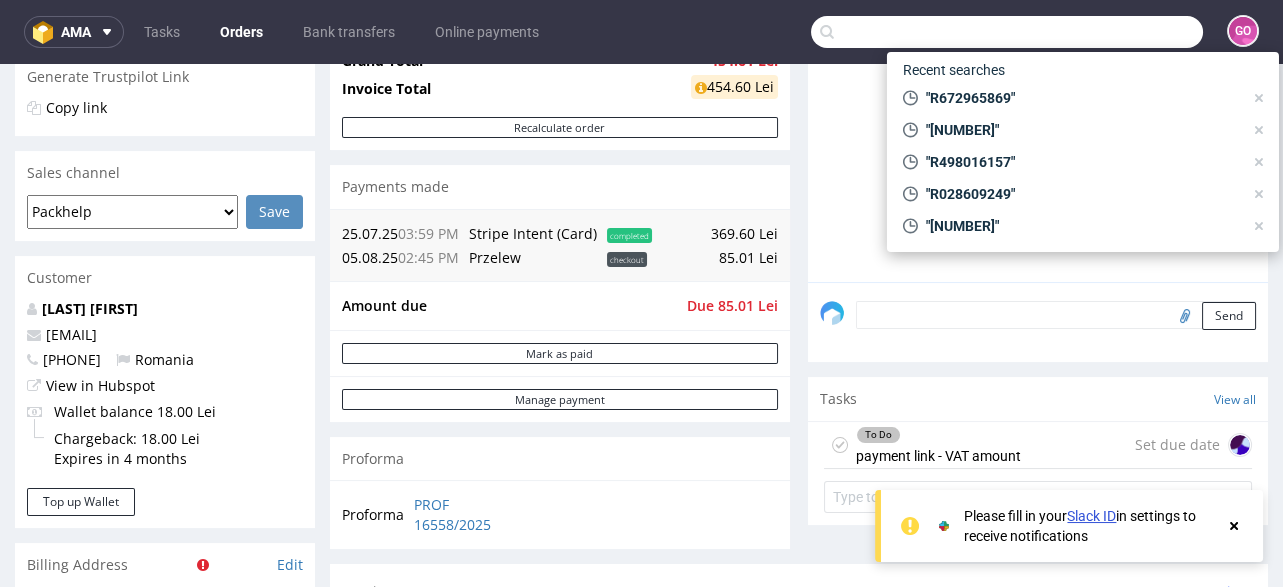 click at bounding box center [1007, 32] 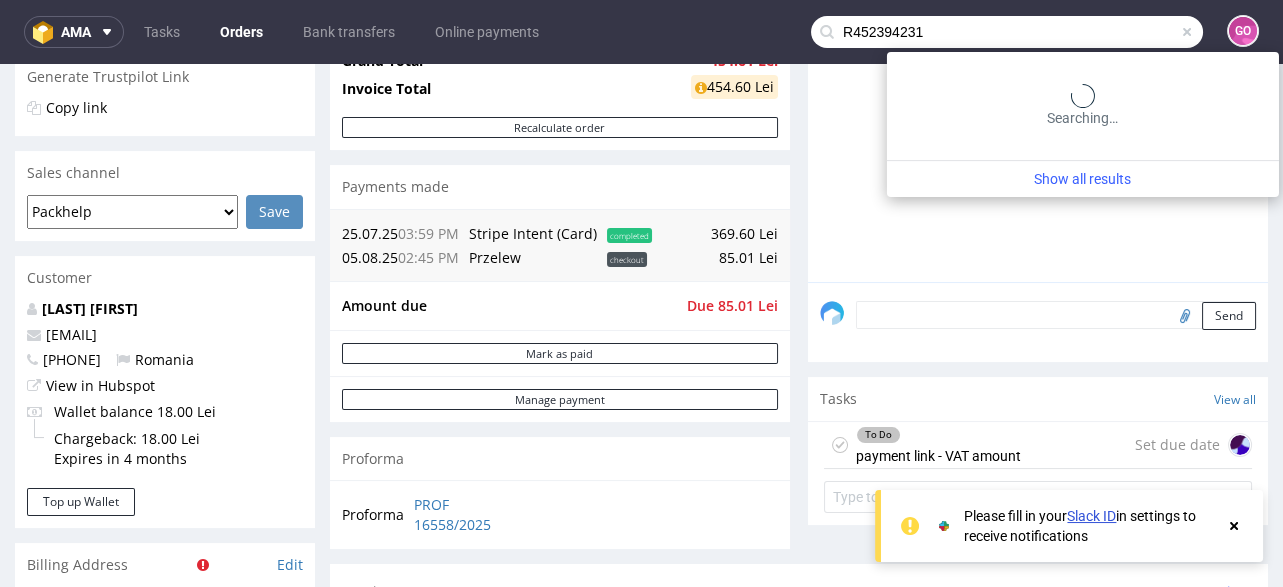 type on "R452394231" 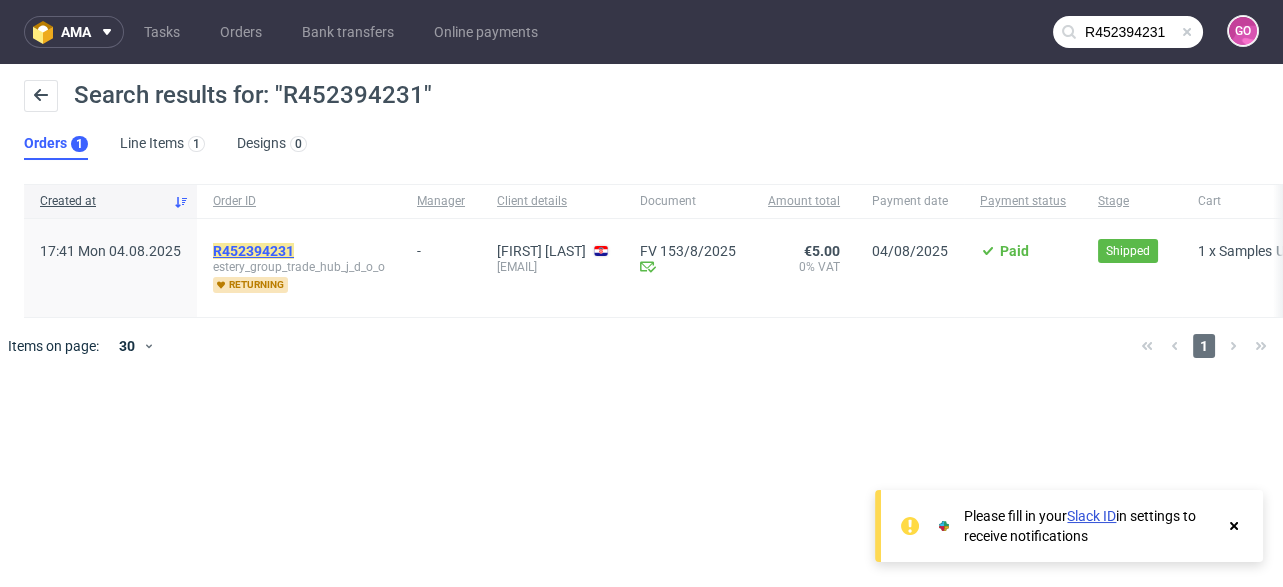 click on "R452394231" 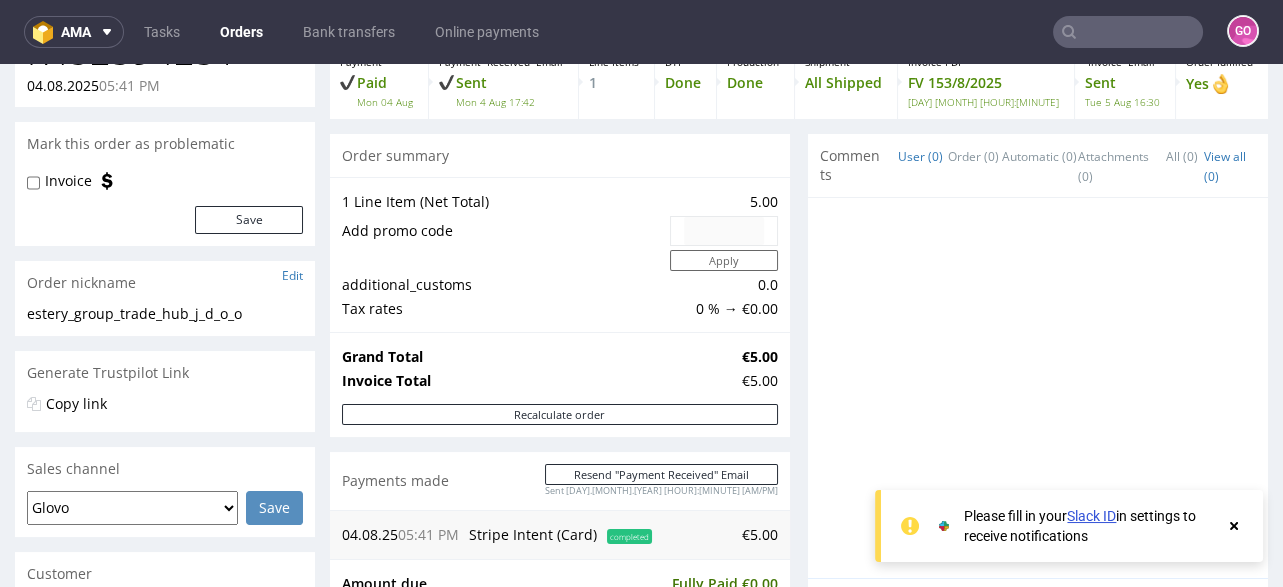 scroll, scrollTop: 400, scrollLeft: 0, axis: vertical 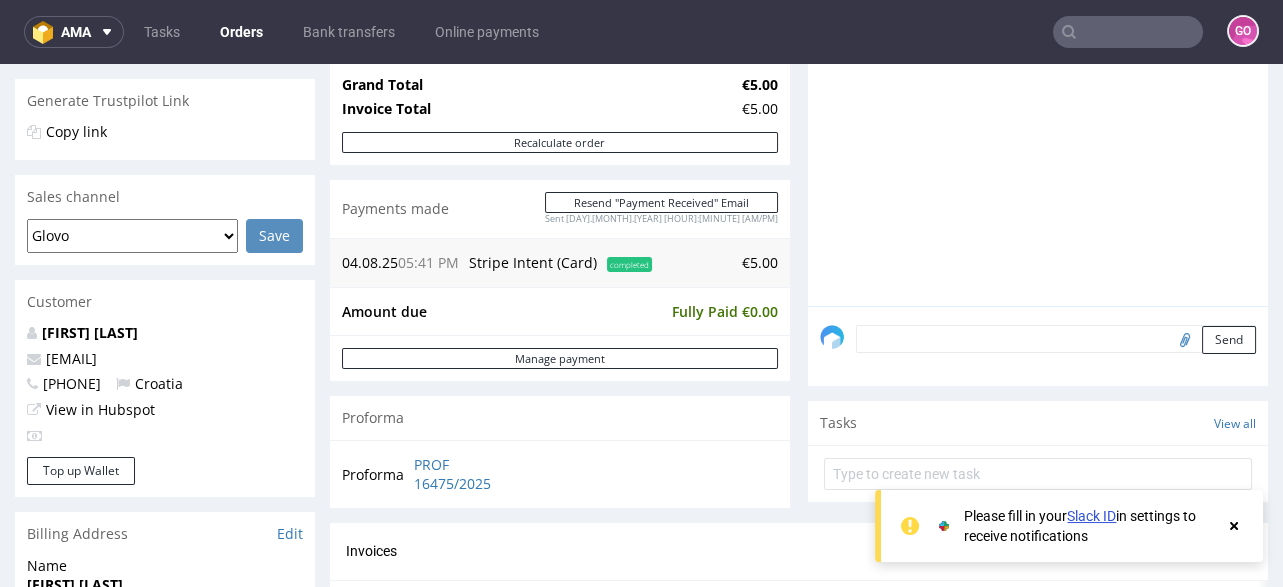 click at bounding box center (1128, 32) 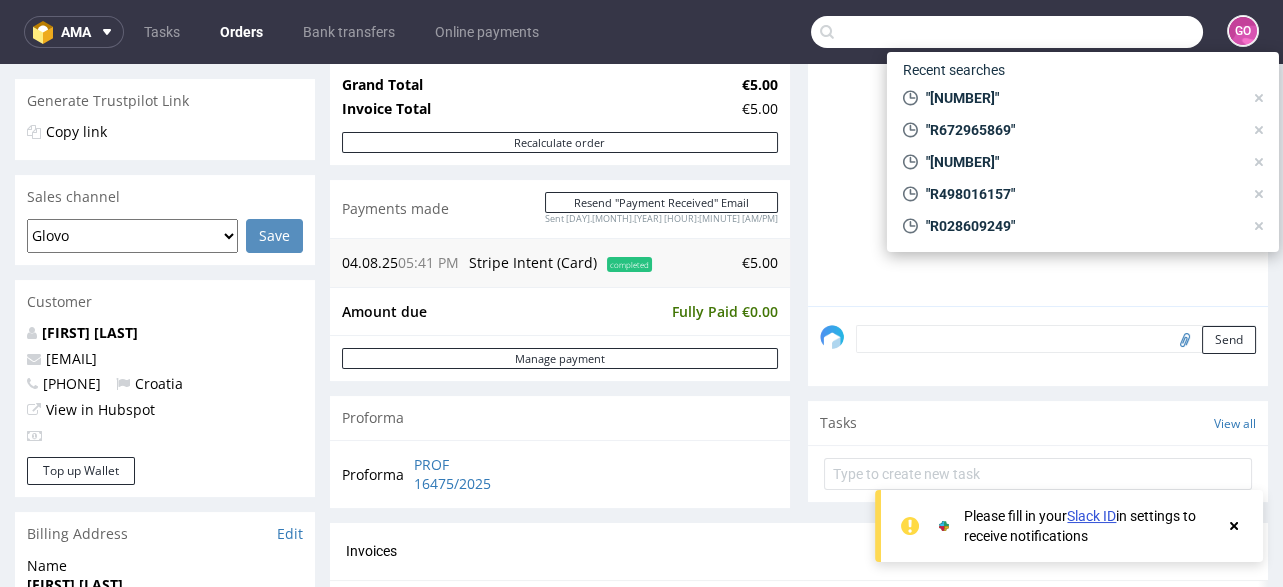 paste on "R466274444" 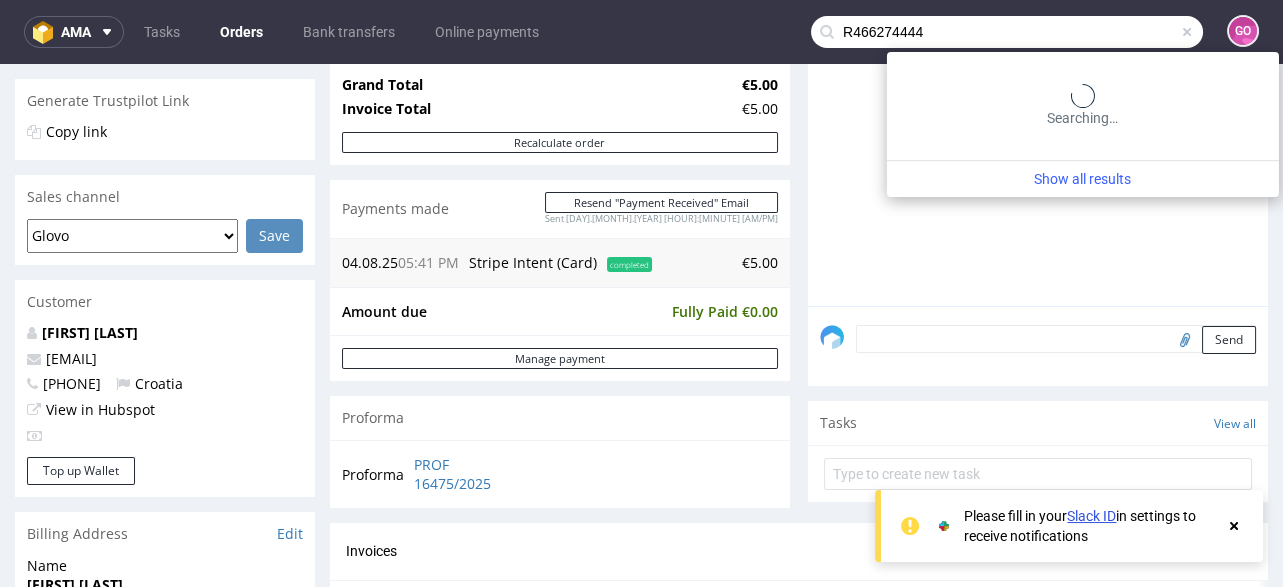 type on "R466274444" 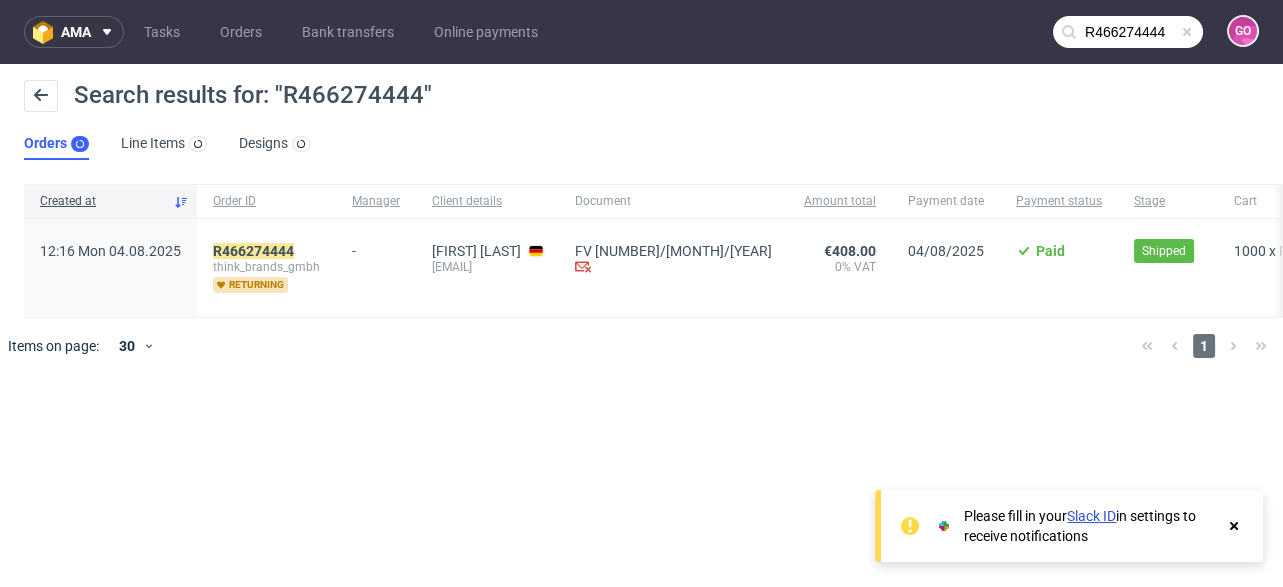 click on "R466274444 [COMPANY_NAME] returning" at bounding box center [266, 268] 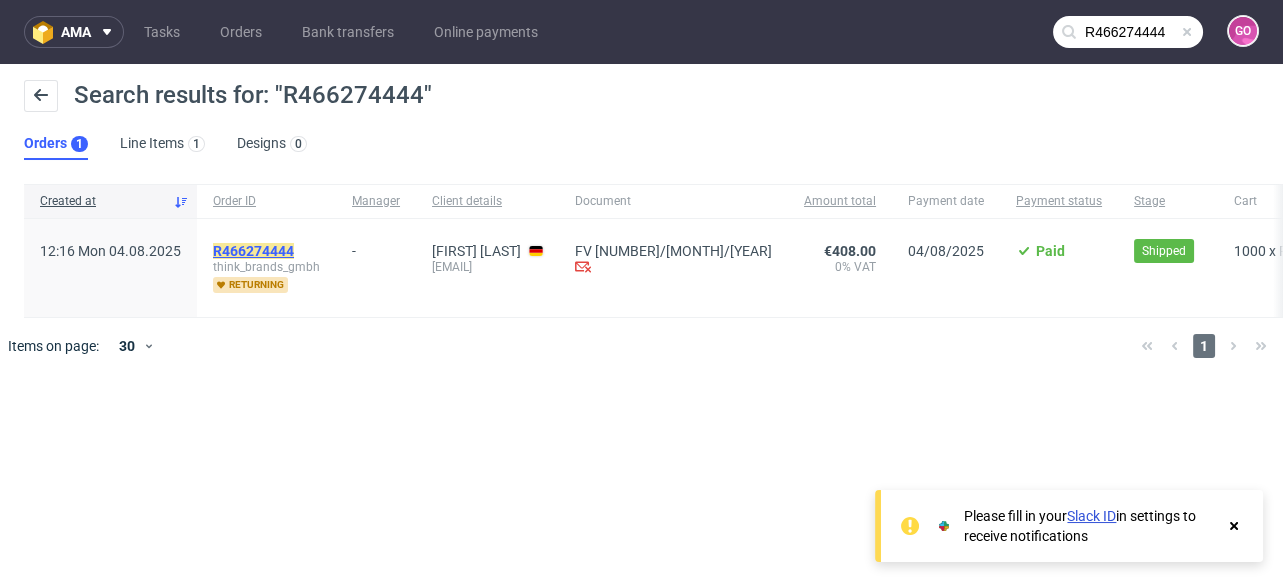 click on "R466274444" 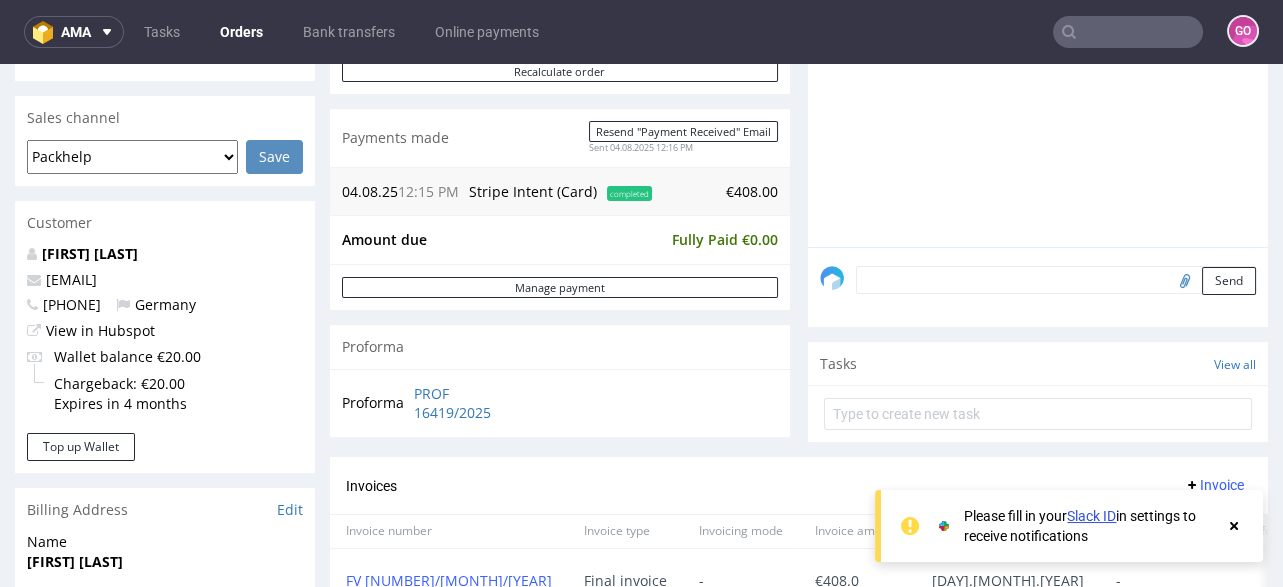 scroll, scrollTop: 480, scrollLeft: 0, axis: vertical 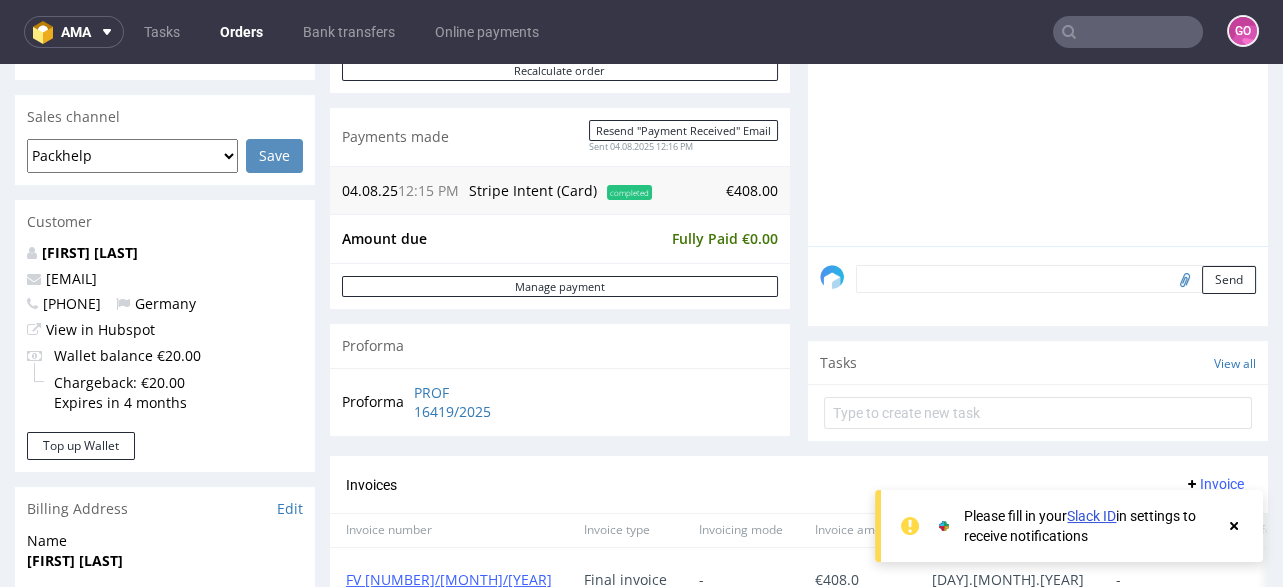 click at bounding box center [1128, 32] 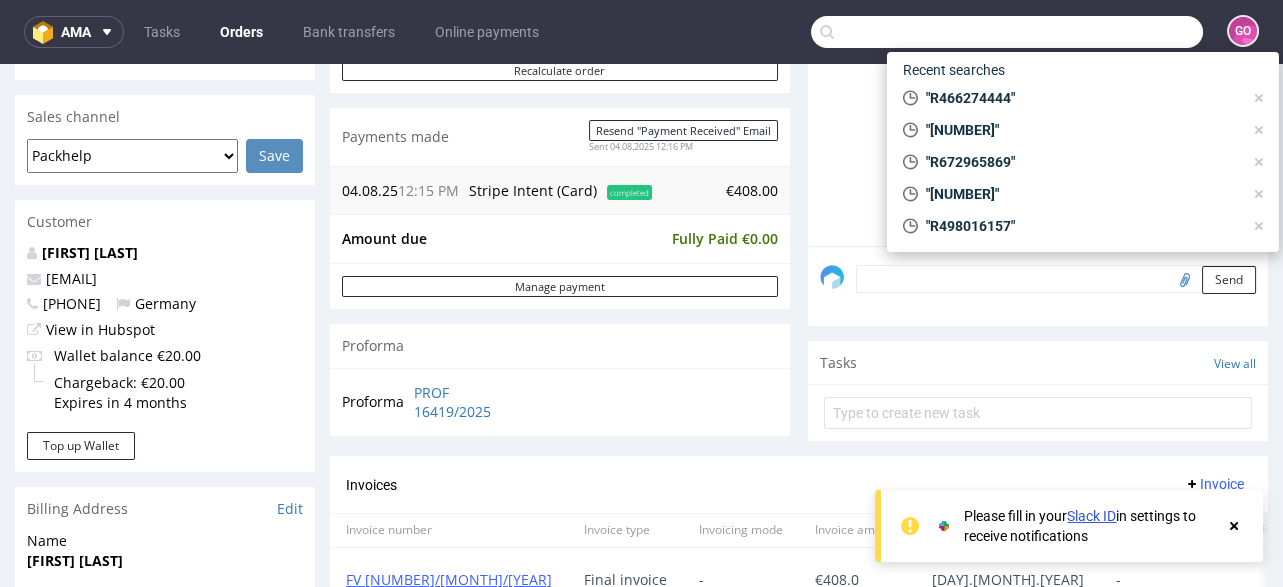 paste on "R147471417" 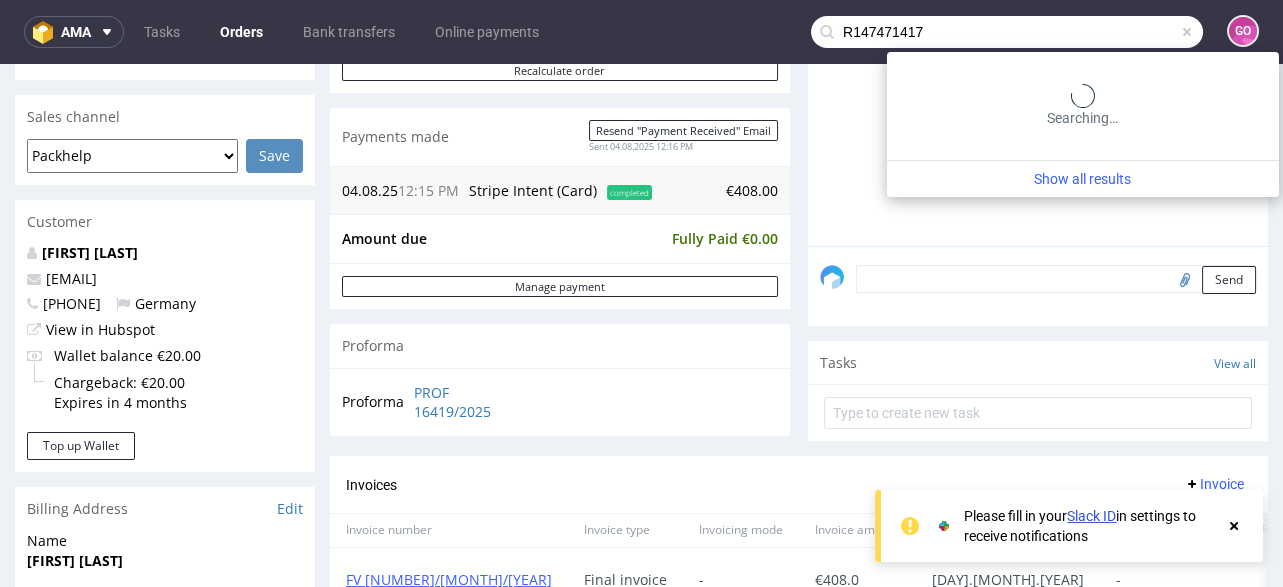 type on "R147471417" 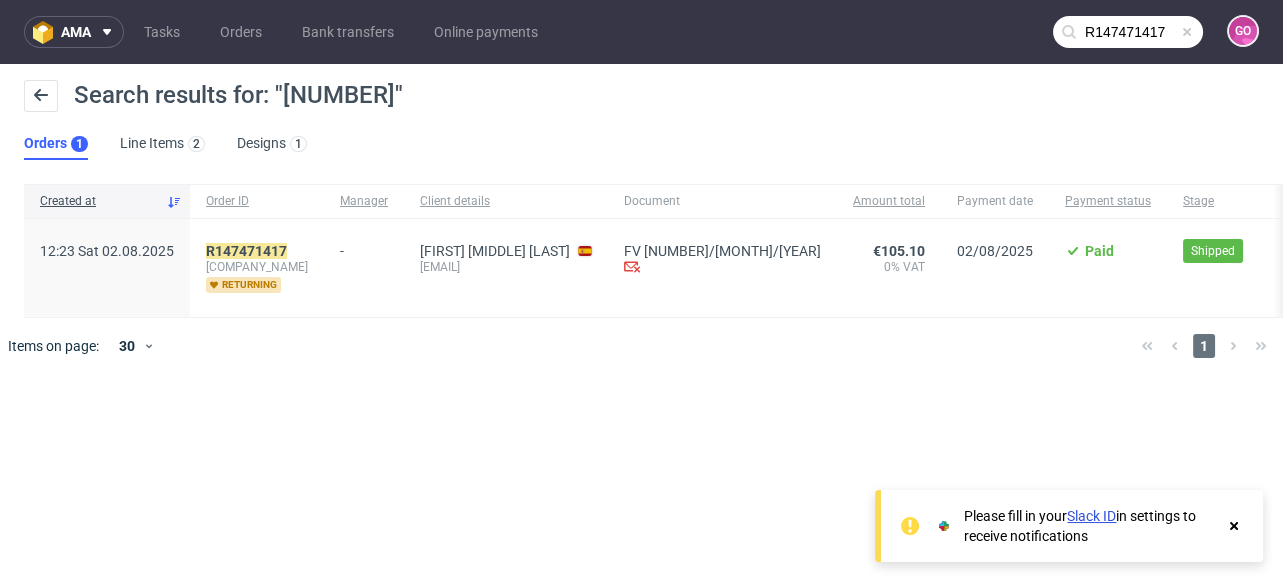 click on "R147471417 bubobebe_cosmetics_sl returning" at bounding box center [257, 268] 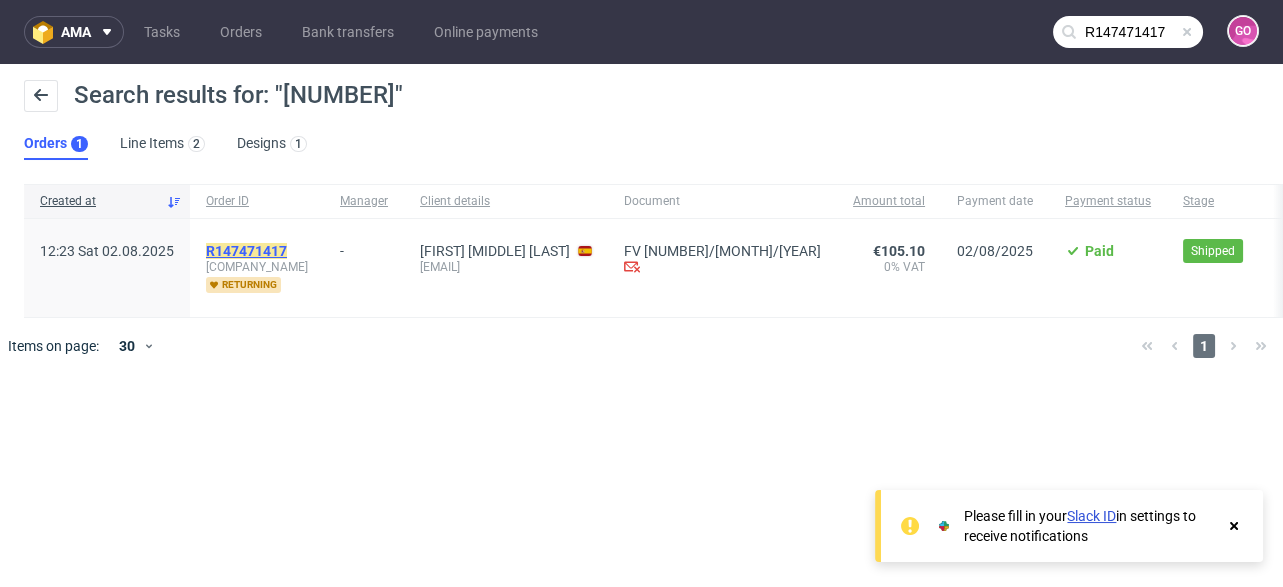 click on "R147471417" 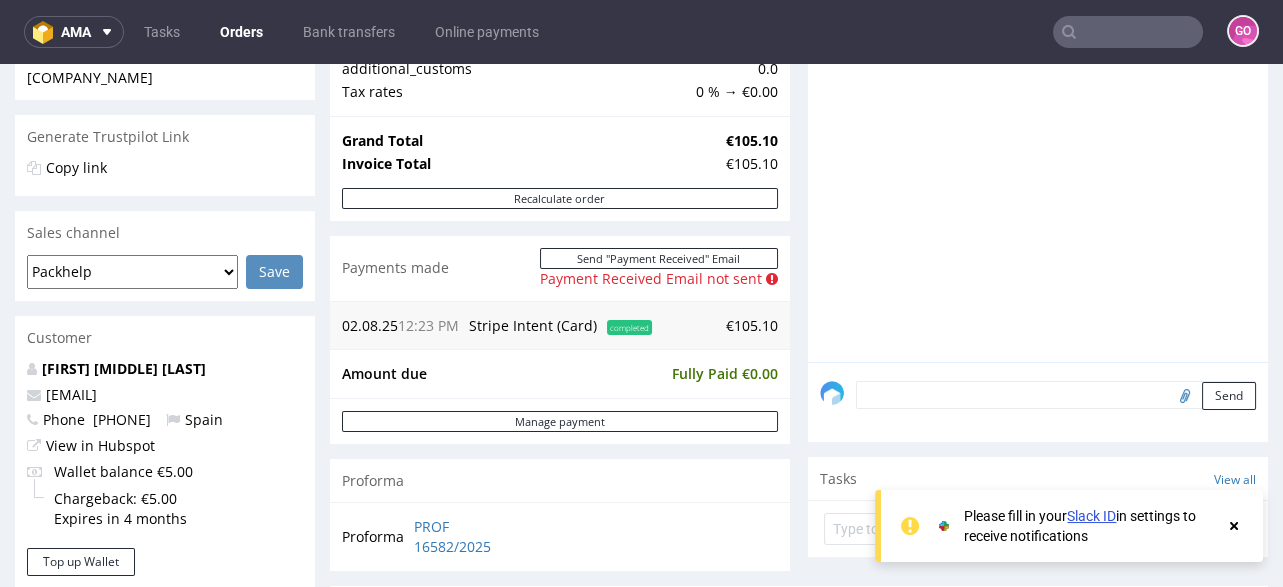 scroll, scrollTop: 400, scrollLeft: 0, axis: vertical 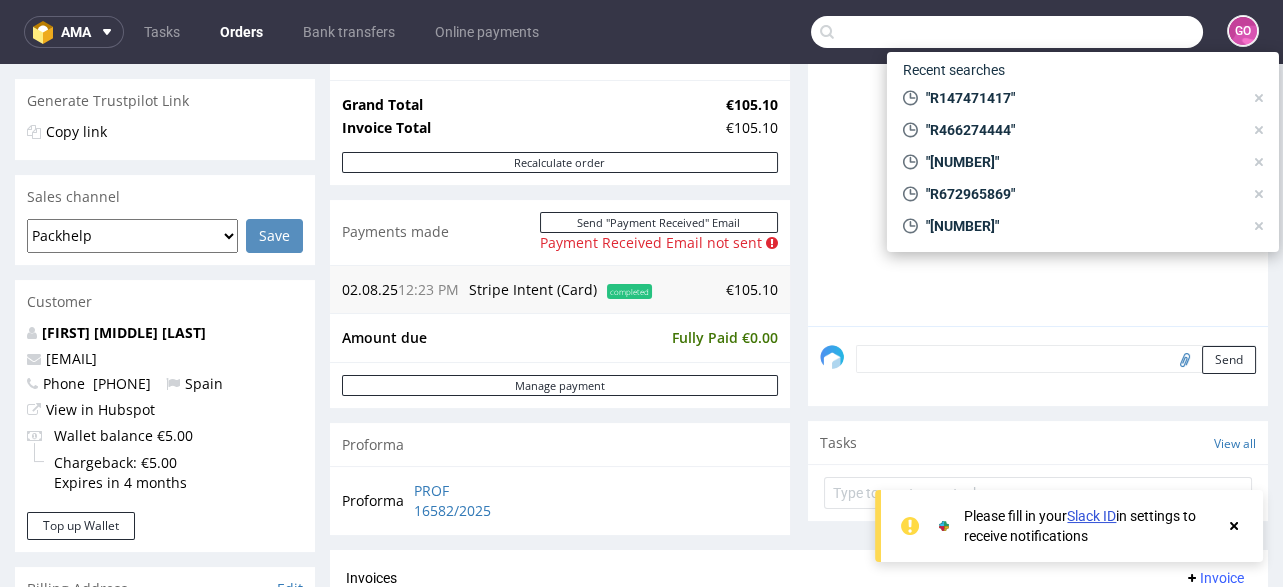 click at bounding box center [1007, 32] 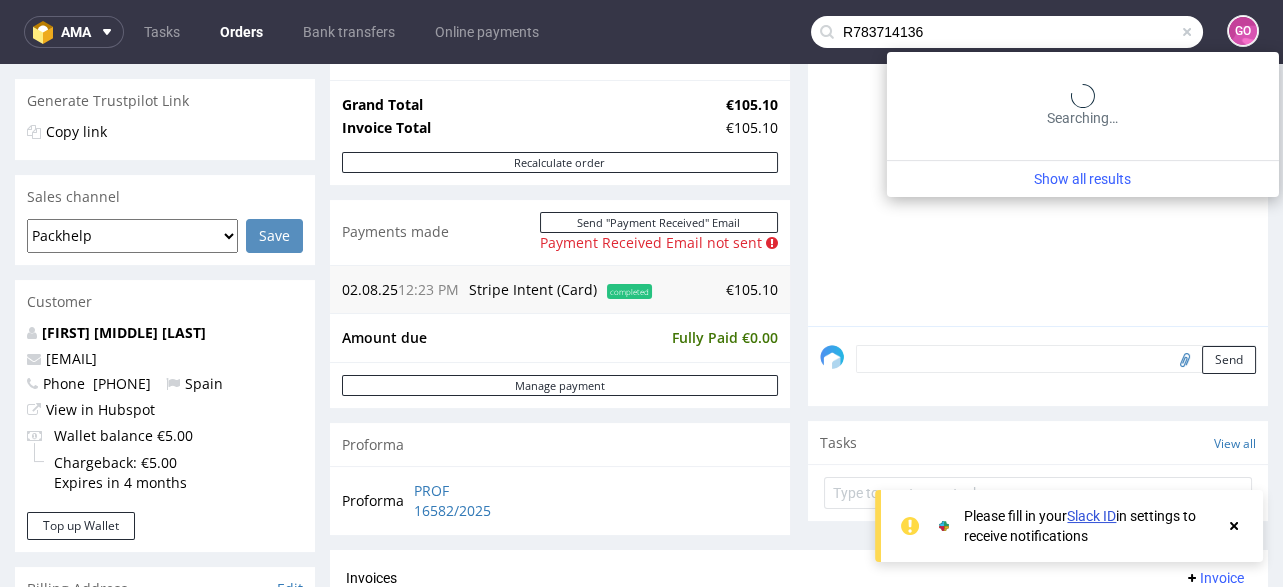 type on "R783714136" 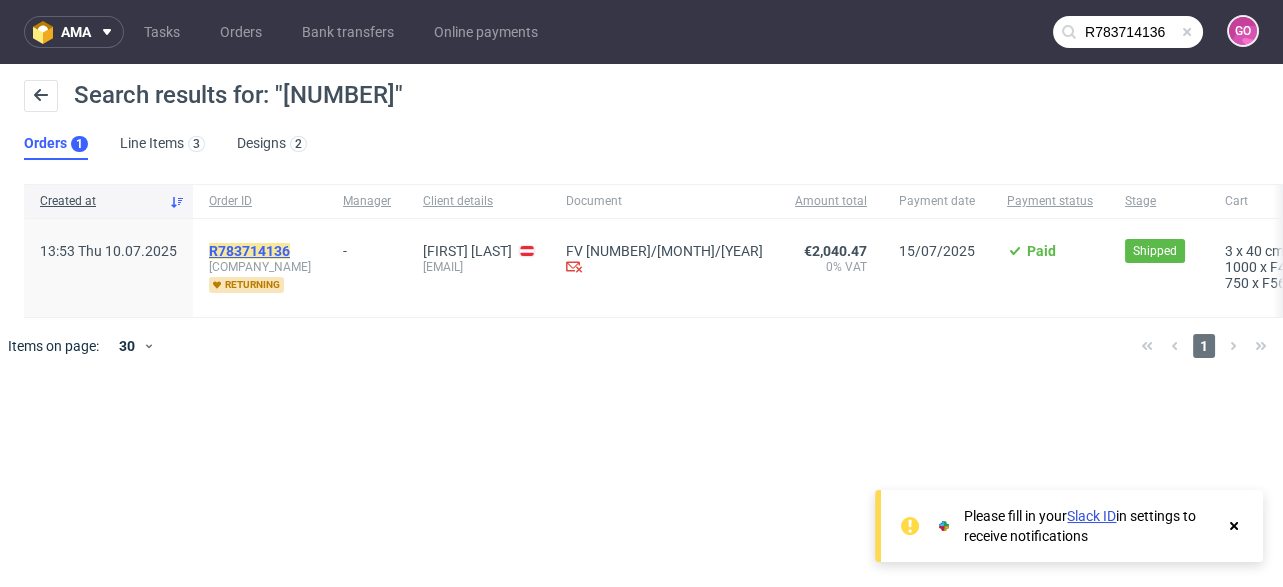 click on "R783714136" 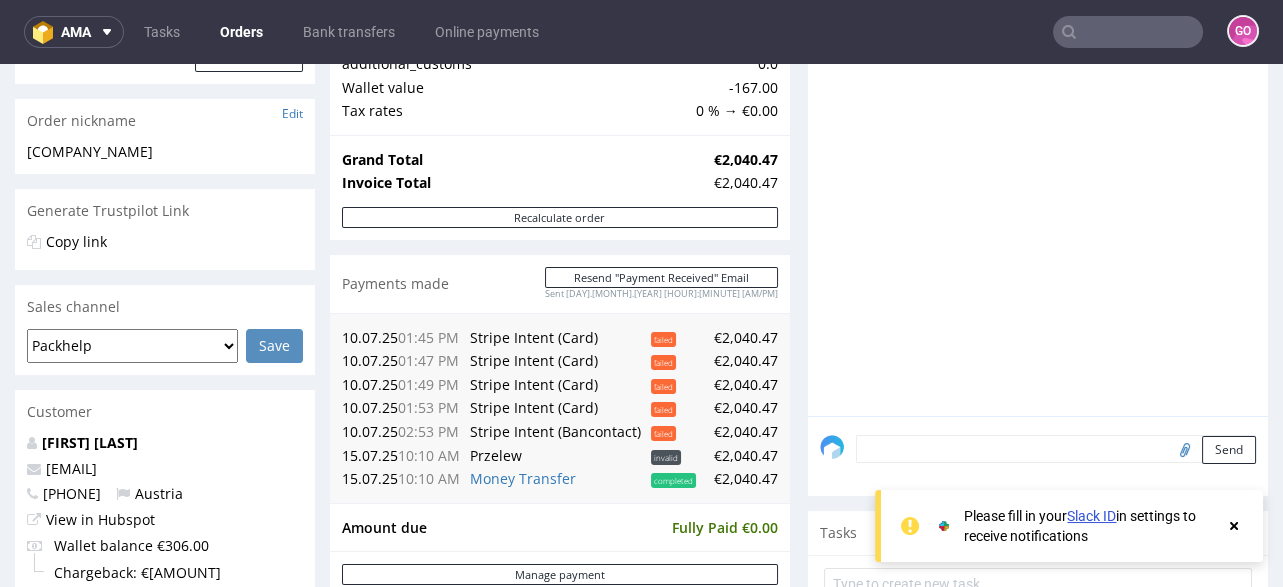 scroll, scrollTop: 400, scrollLeft: 0, axis: vertical 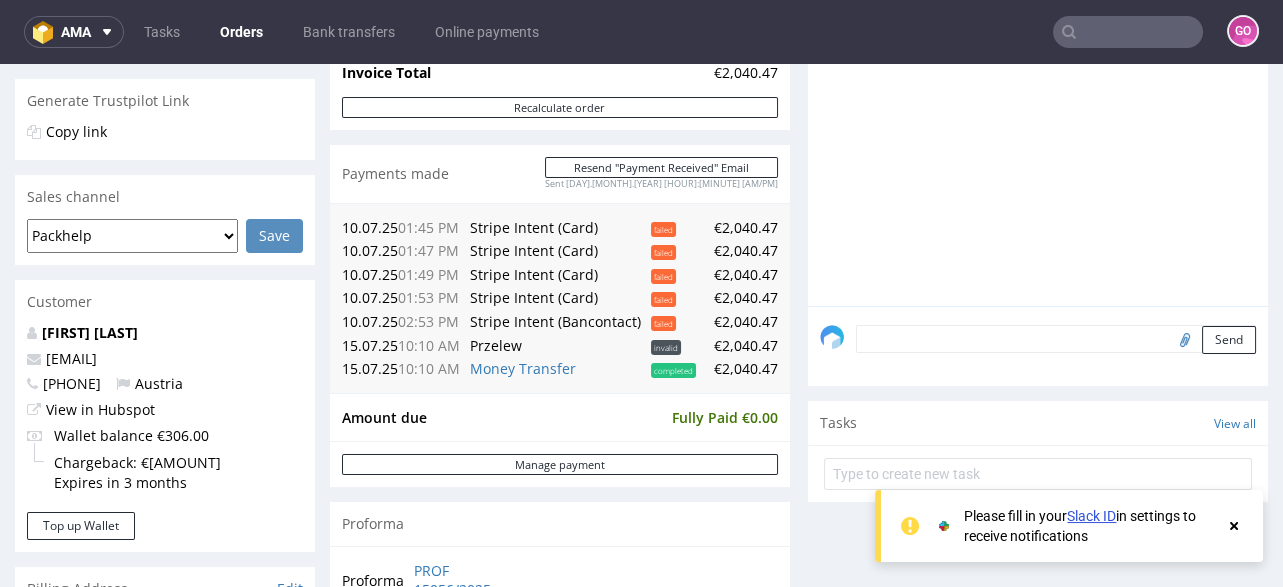 click at bounding box center (1128, 32) 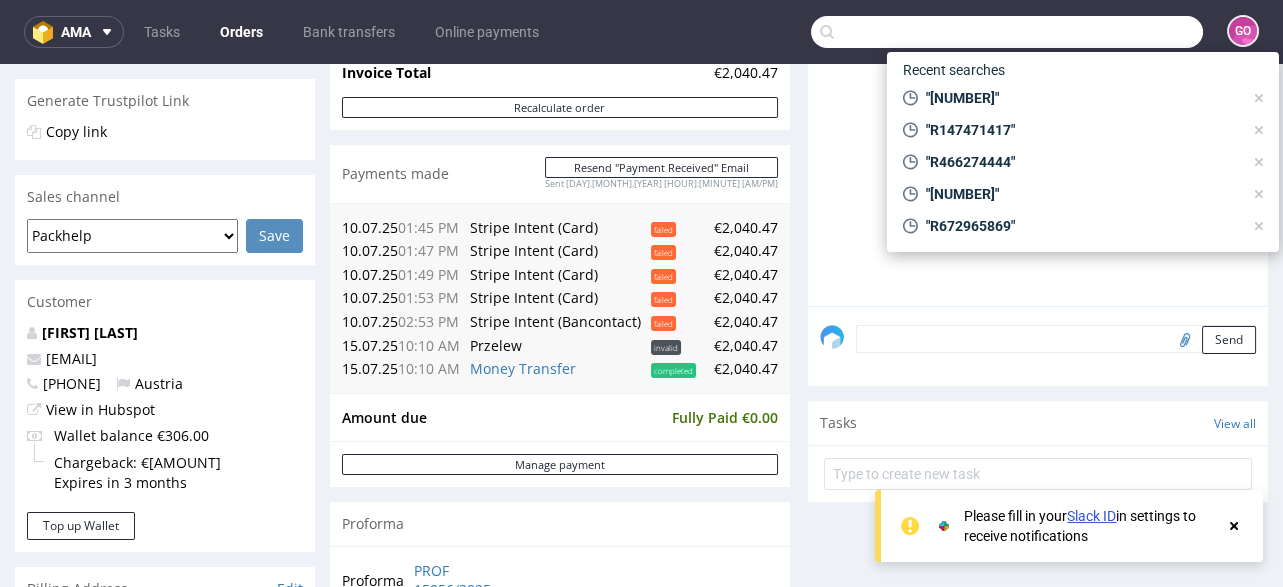 paste on "R929460393" 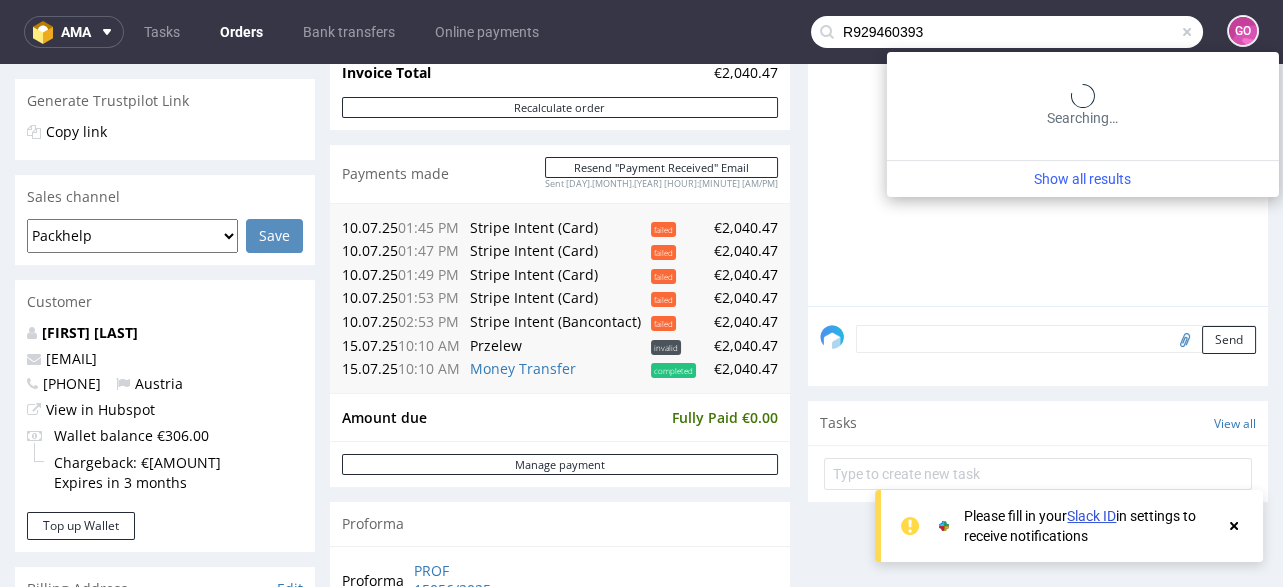 type on "R929460393" 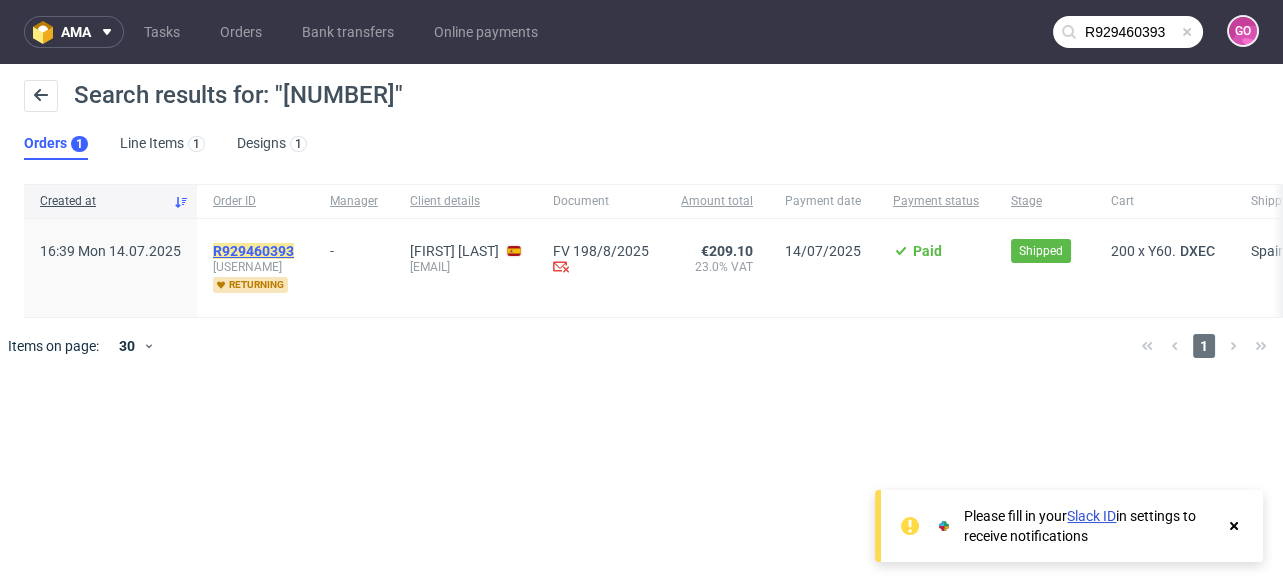 click on "R929460393" 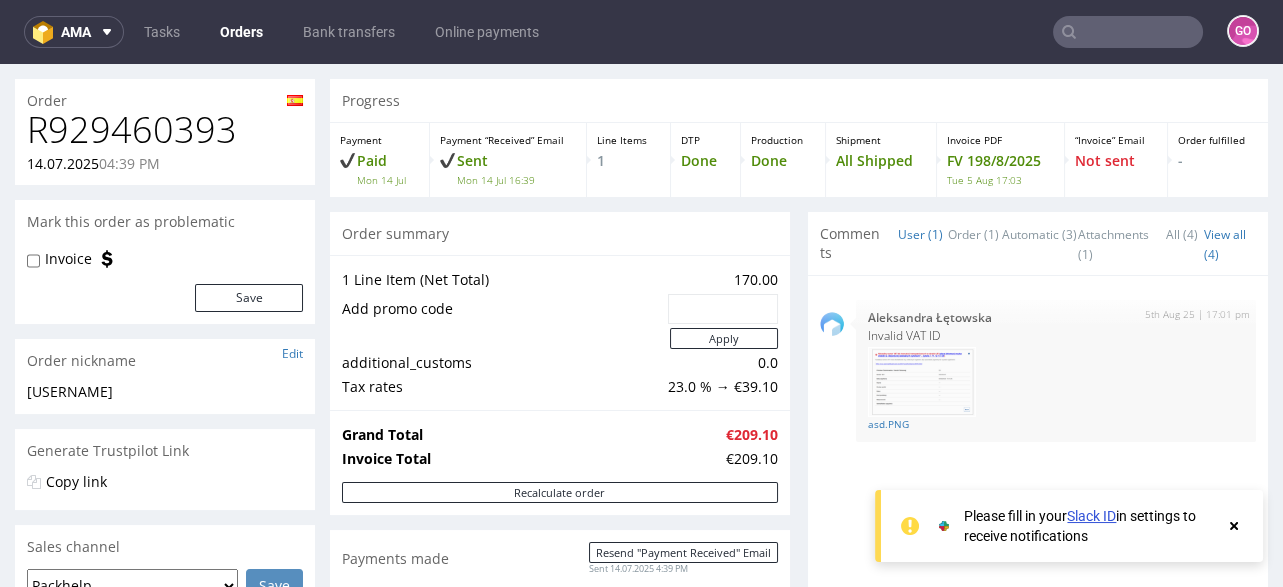 scroll, scrollTop: 480, scrollLeft: 0, axis: vertical 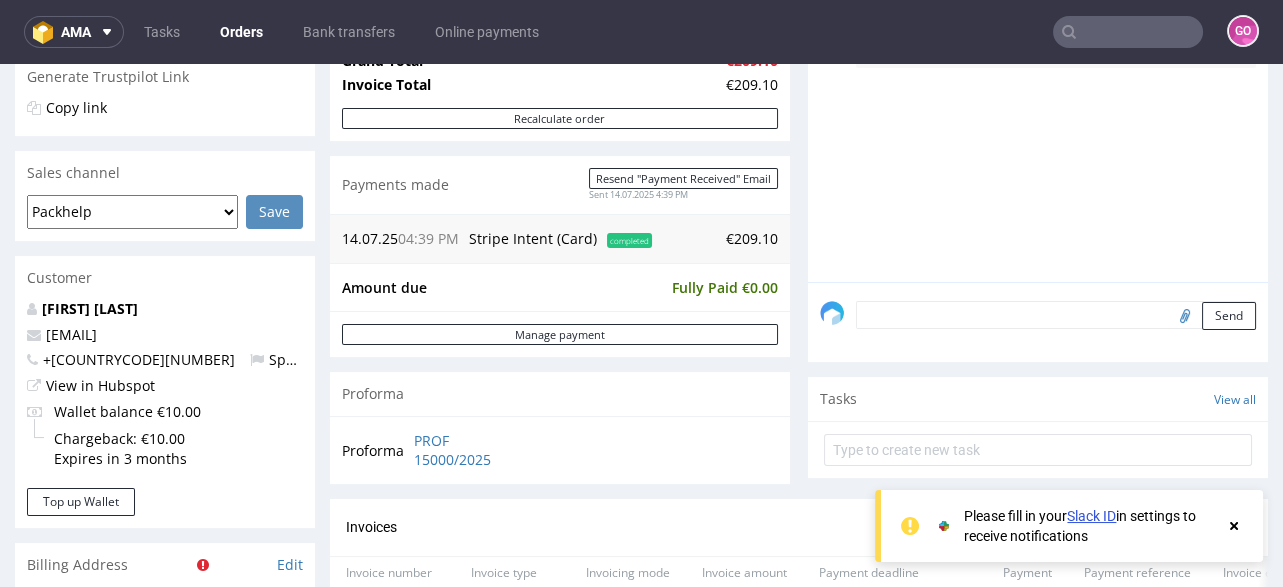 click on "ama Tasks Orders Bank transfers Online payments GO" at bounding box center (641, 32) 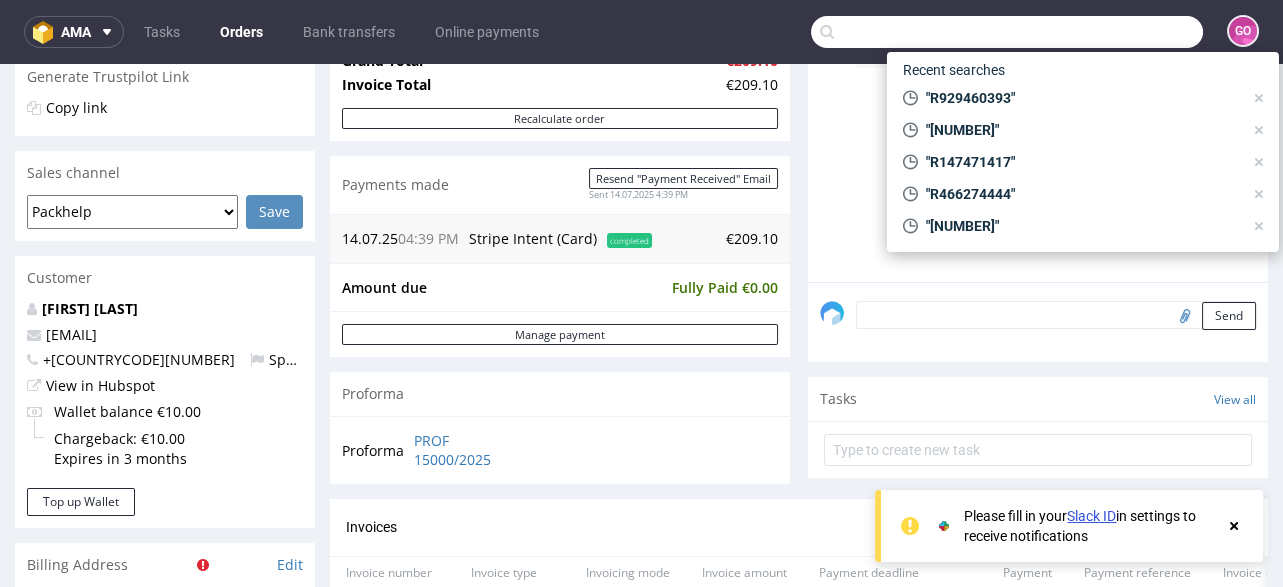 click at bounding box center (1007, 32) 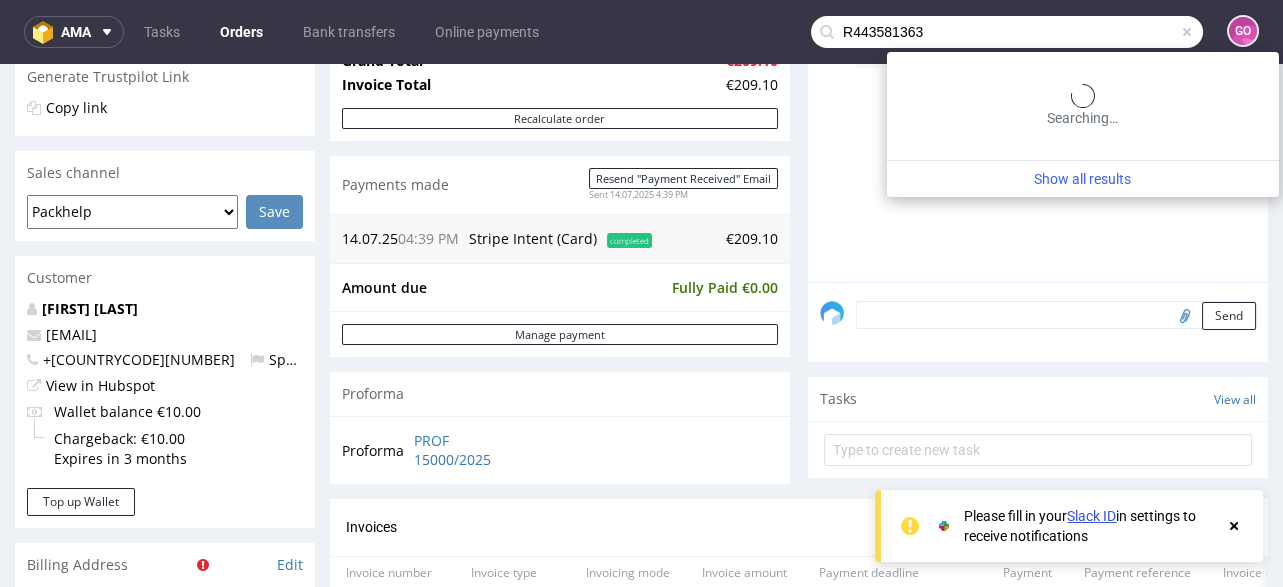 type on "R443581363" 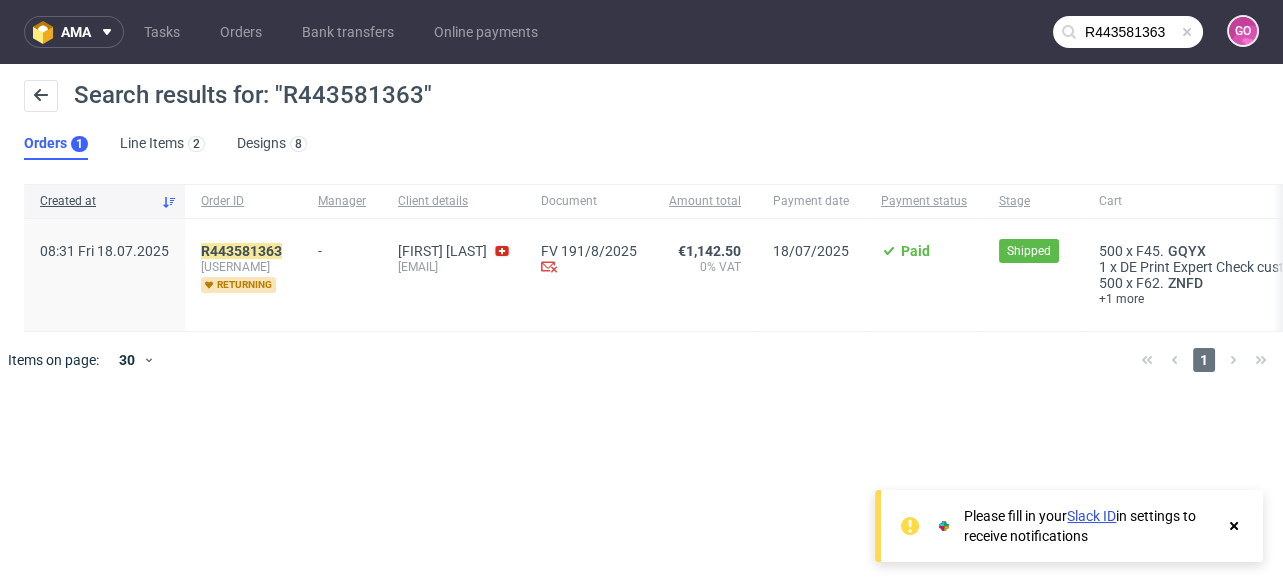 click on "[USERNAME]" at bounding box center [243, 267] 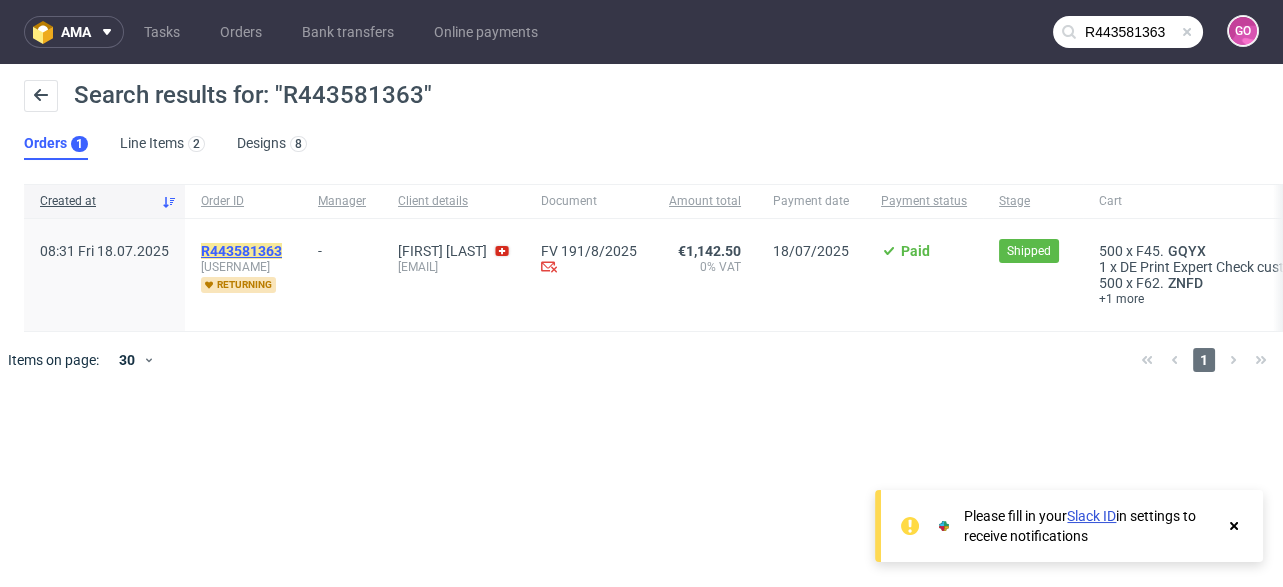 click on "R443581363" 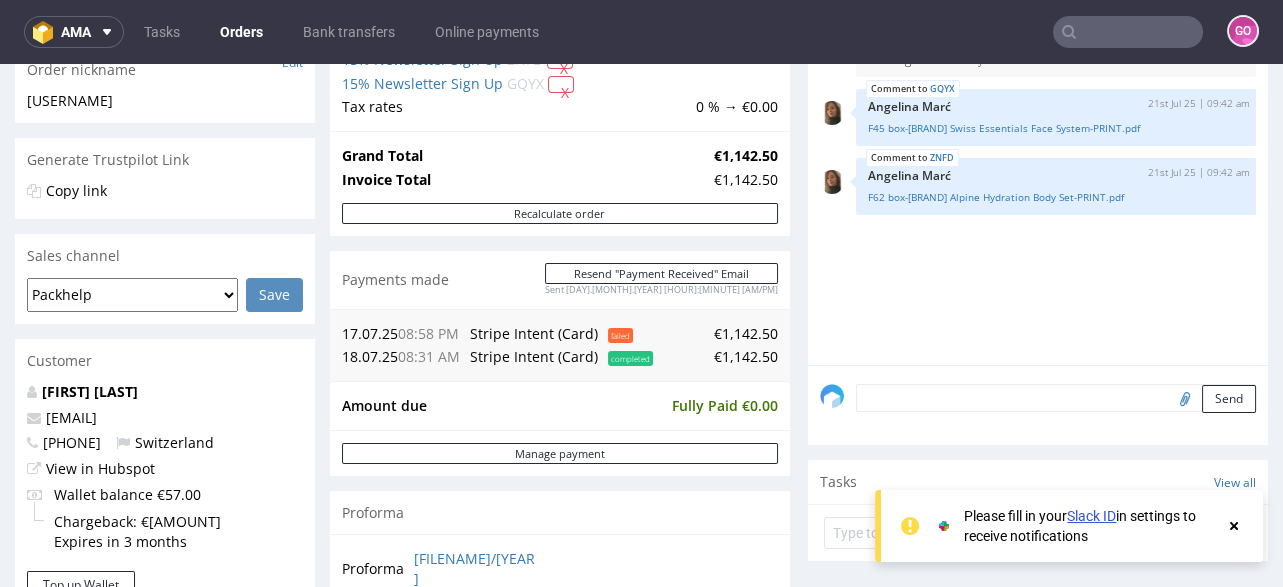 scroll, scrollTop: 480, scrollLeft: 0, axis: vertical 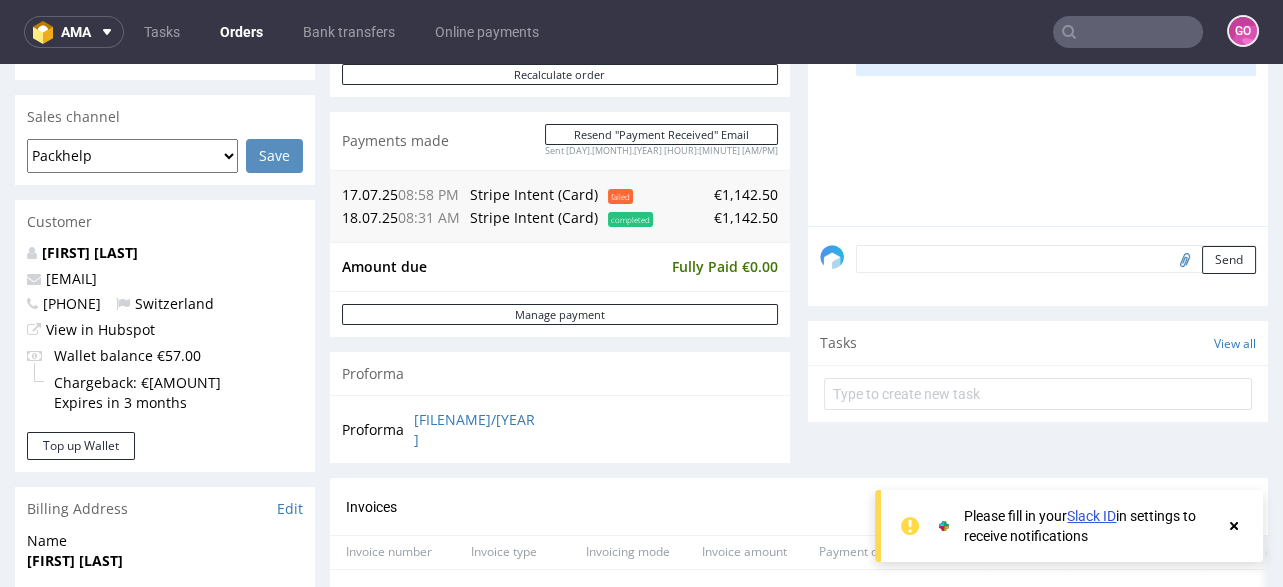 click at bounding box center [1128, 32] 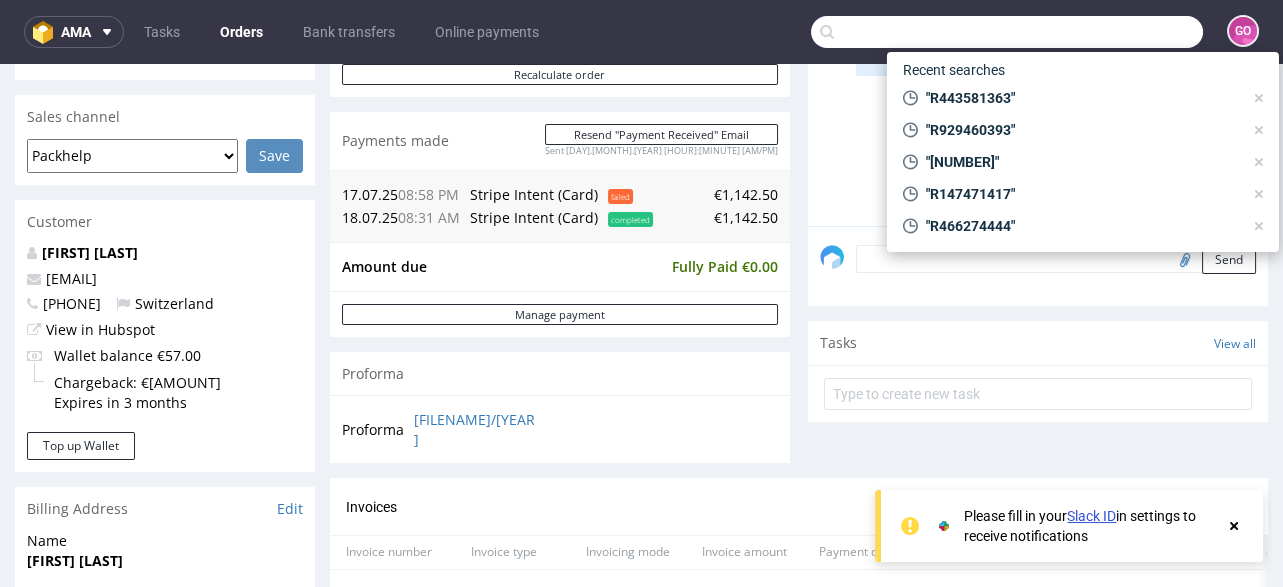 paste on "[NUMBER]" 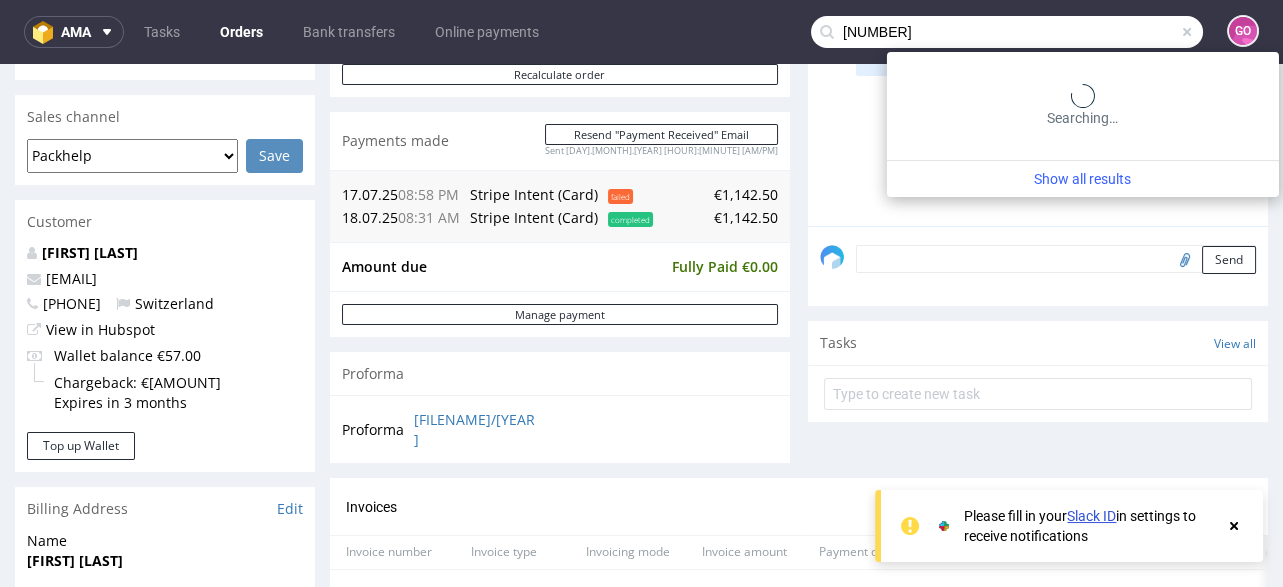 type on "[NUMBER]" 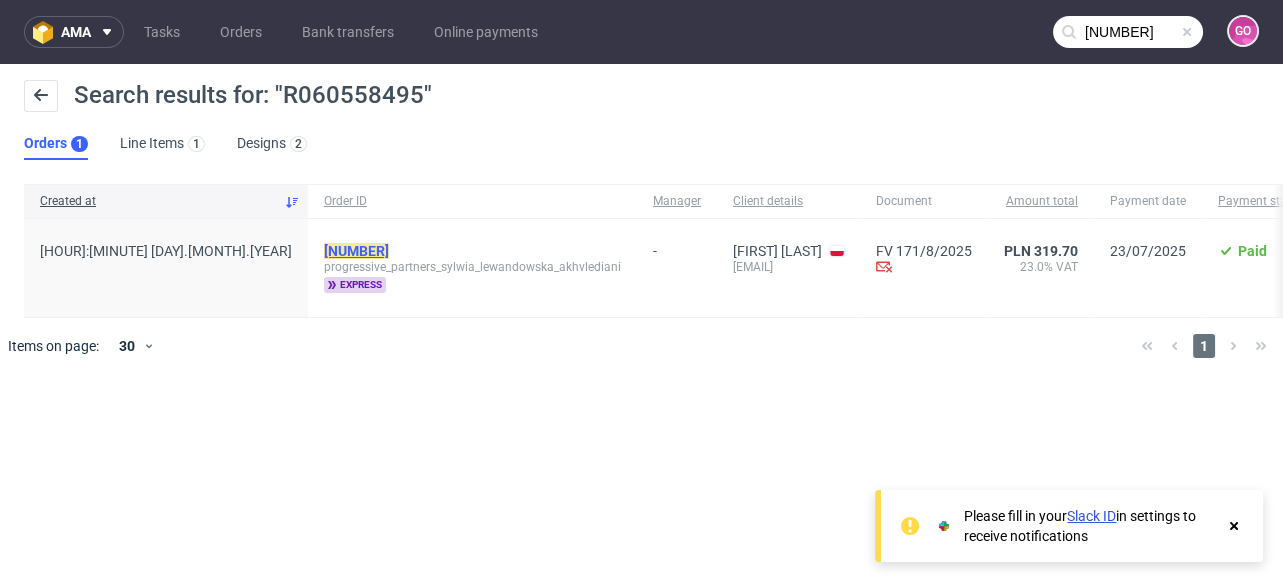click on "[NUMBER]" 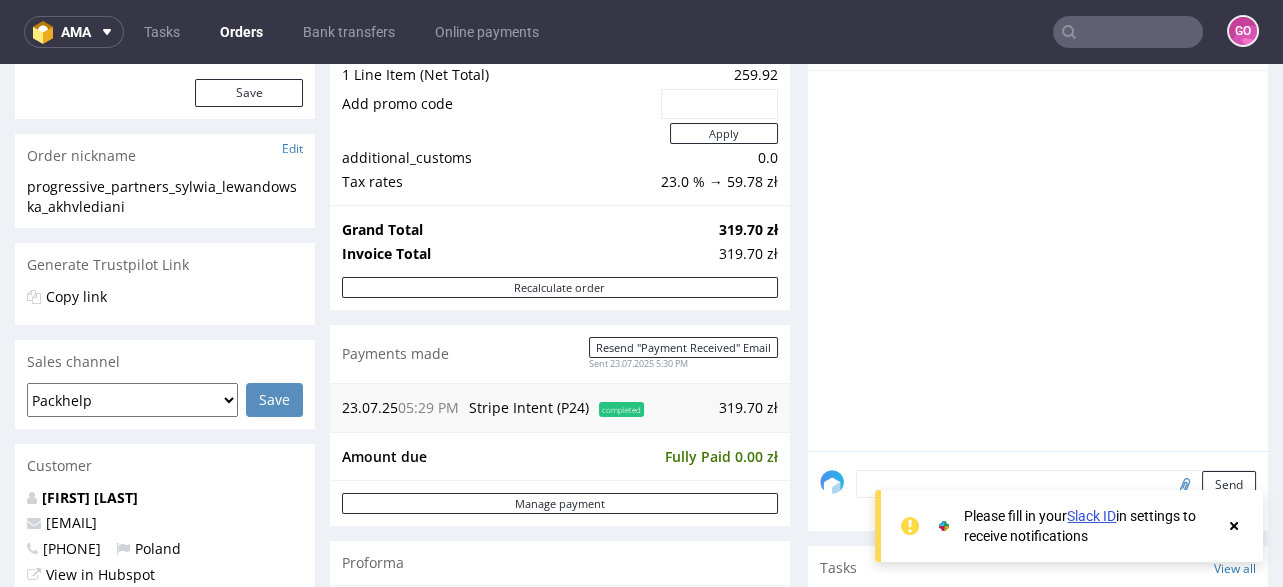 scroll, scrollTop: 400, scrollLeft: 0, axis: vertical 